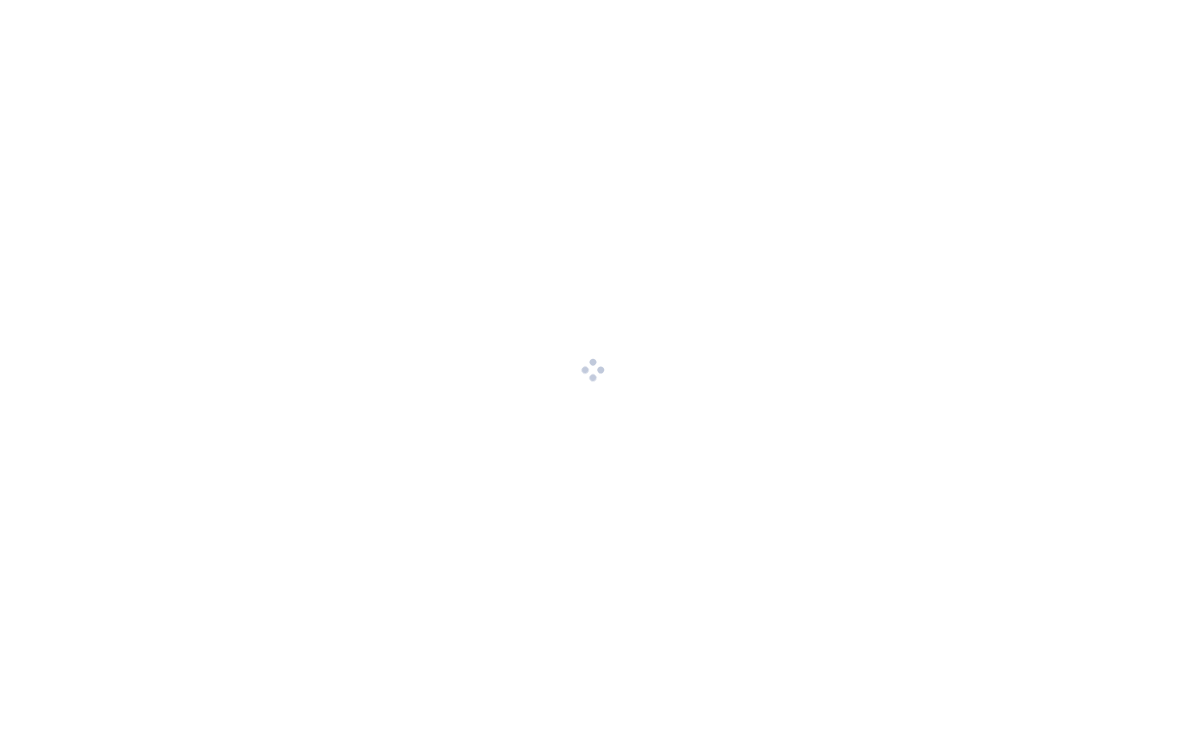 scroll, scrollTop: 0, scrollLeft: 0, axis: both 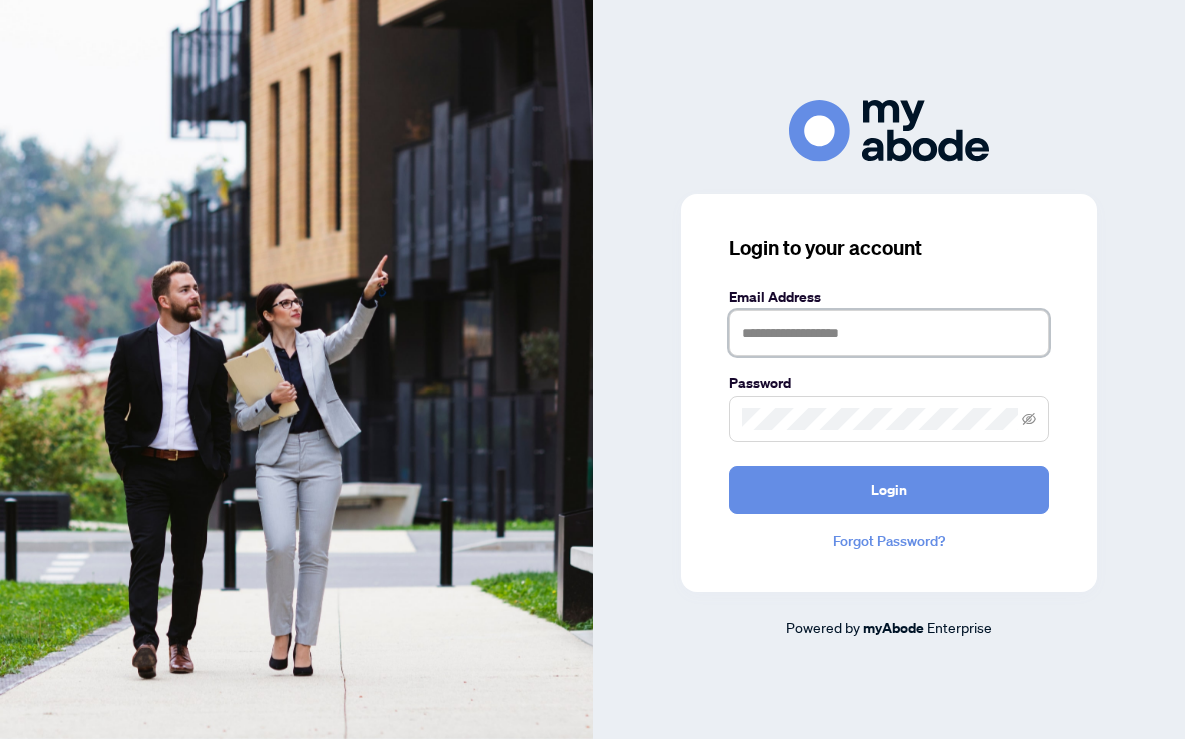 click at bounding box center [889, 333] 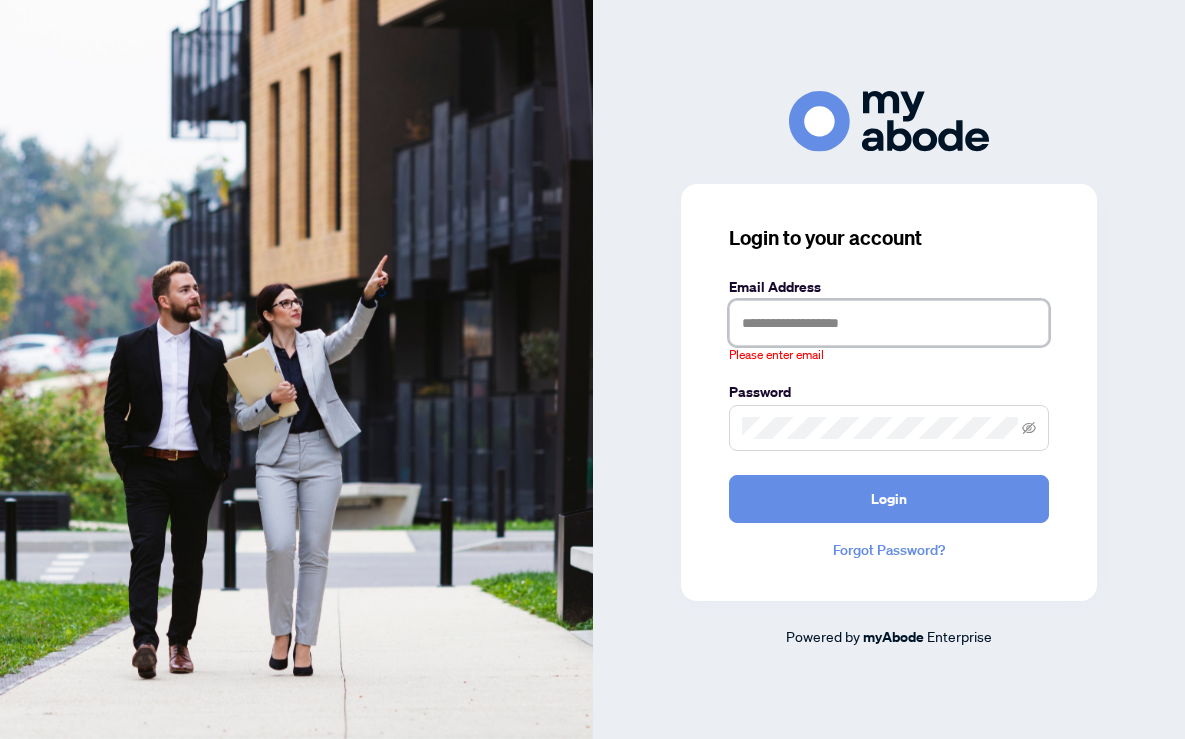 type on "**********" 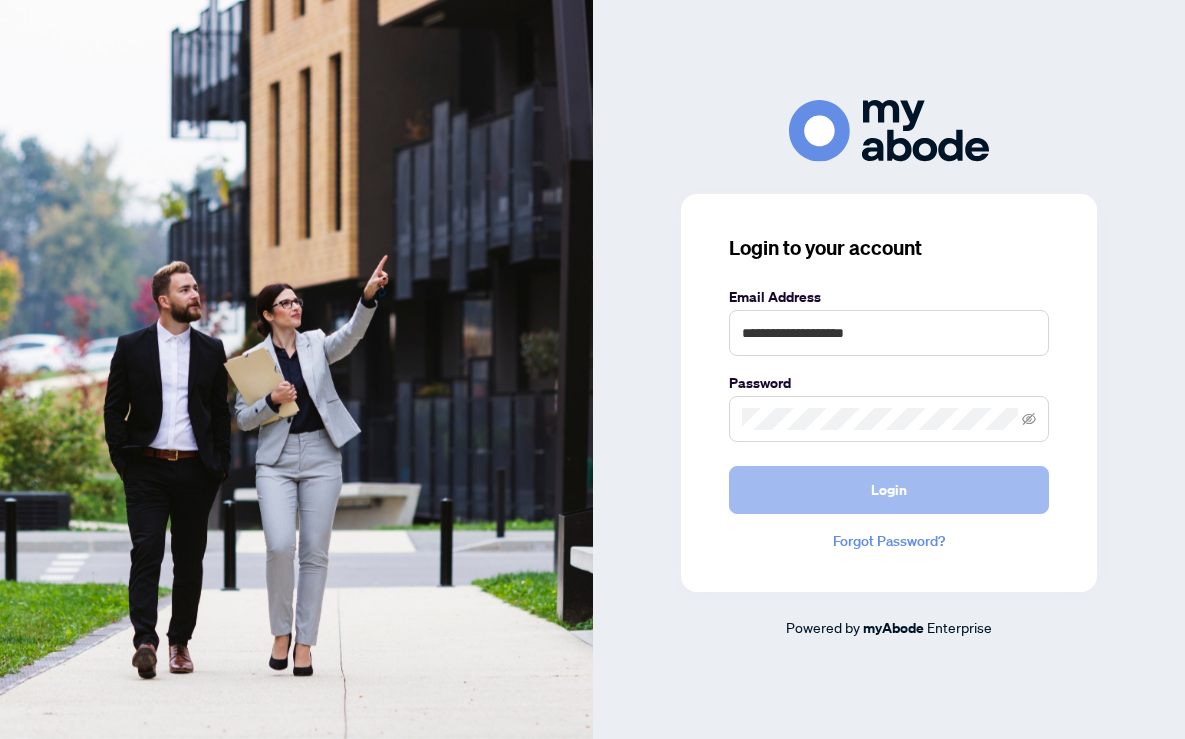 click on "Login" at bounding box center (889, 490) 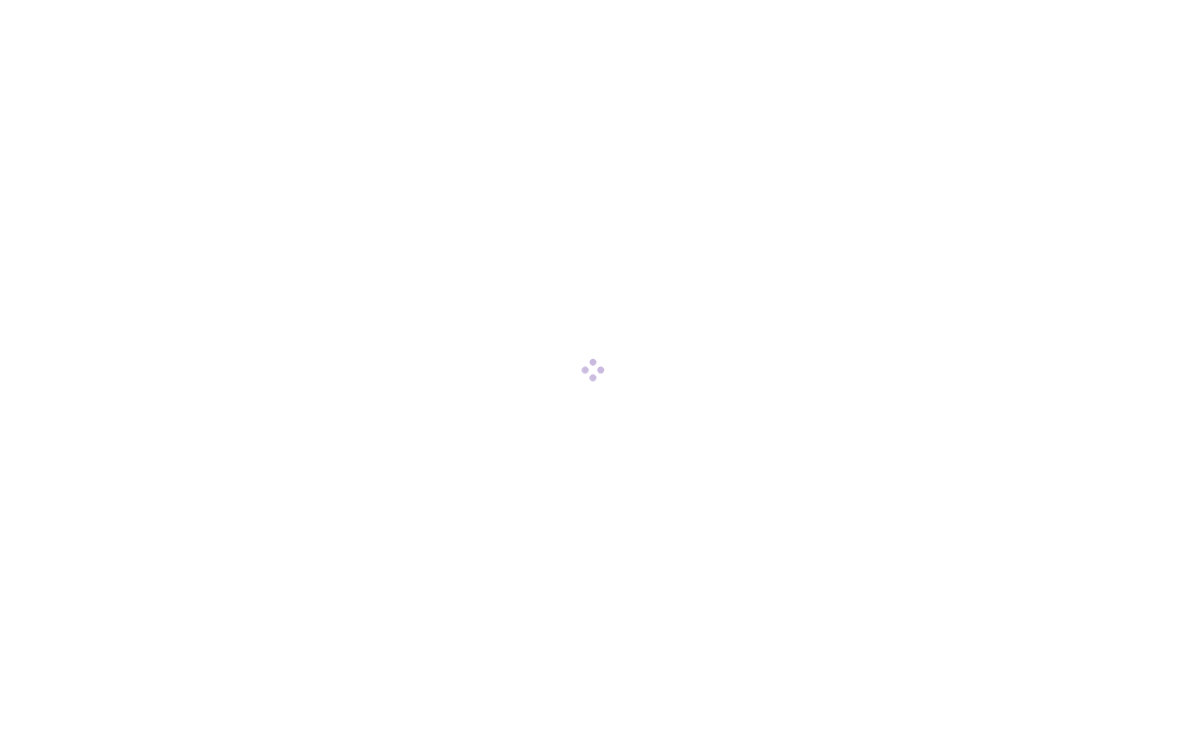 scroll, scrollTop: 0, scrollLeft: 0, axis: both 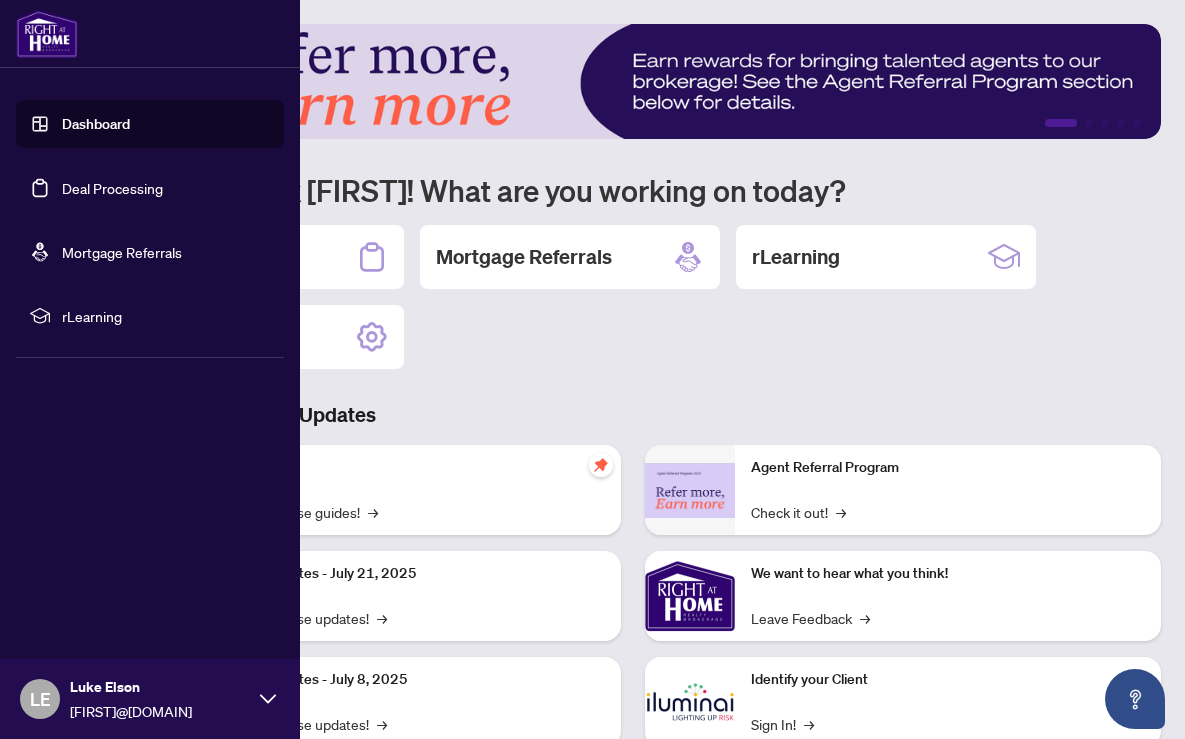 click on "Deal Processing" at bounding box center [112, 188] 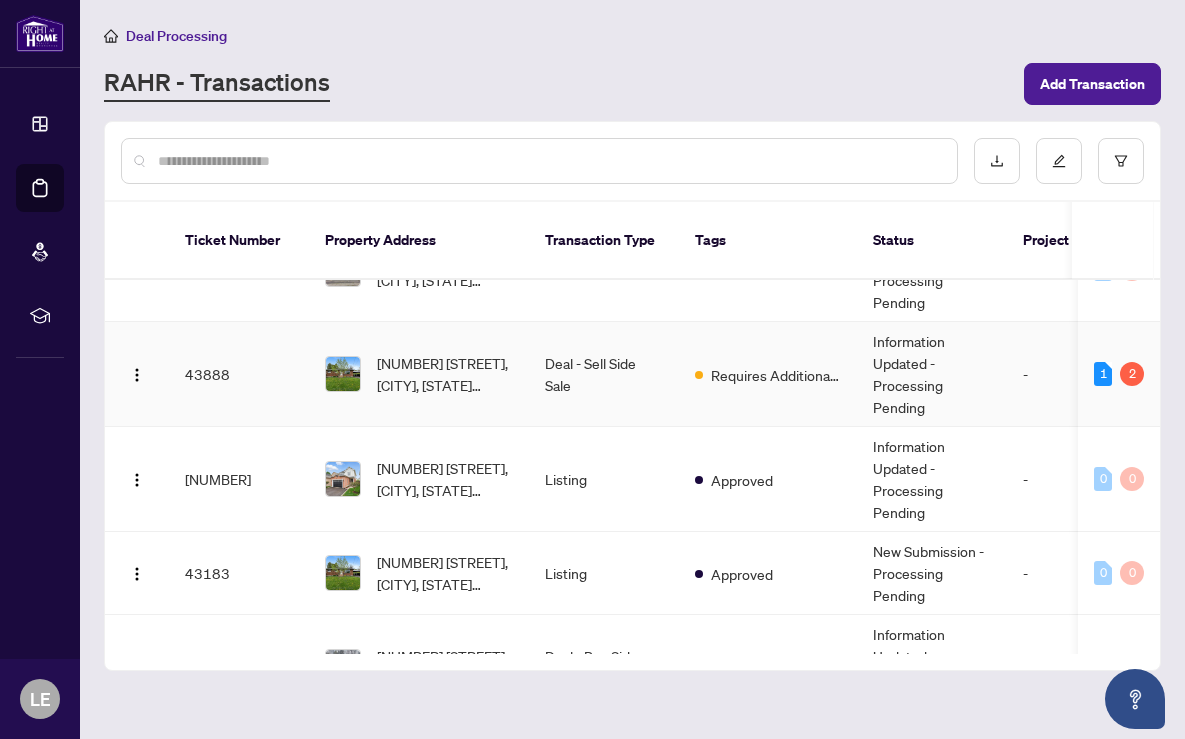 scroll, scrollTop: 0, scrollLeft: 0, axis: both 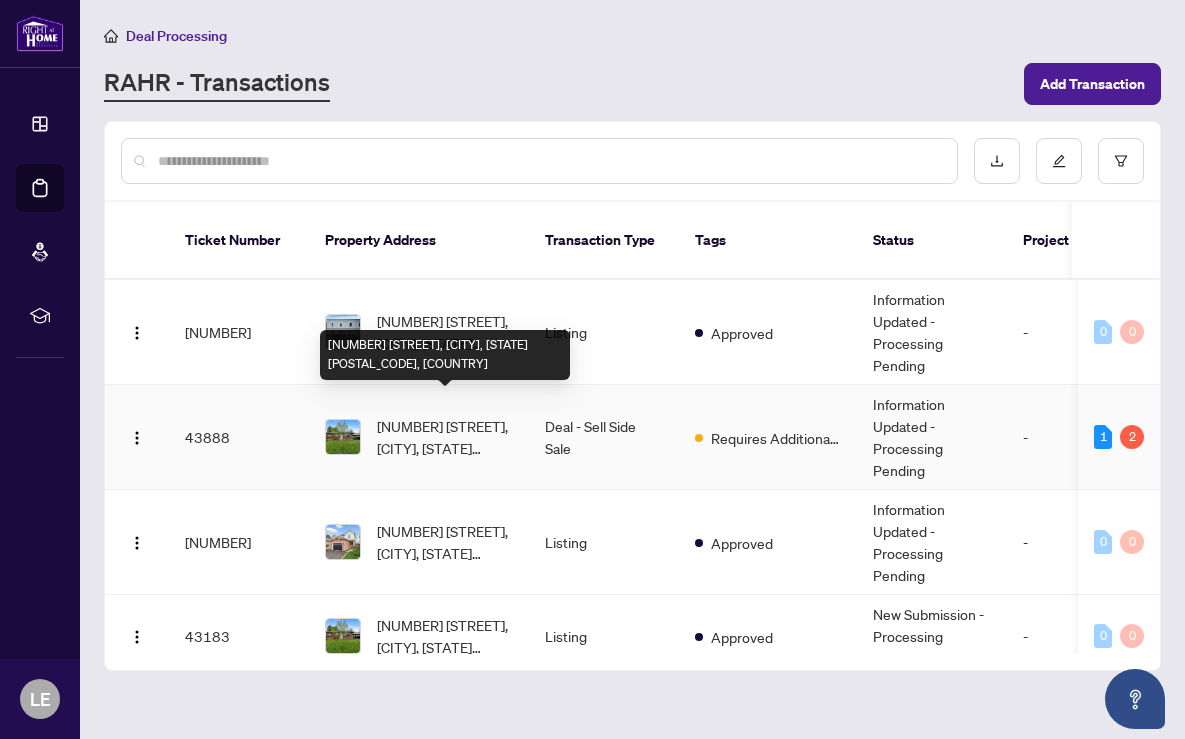 click on "Deal - Sell Side Sale" at bounding box center (604, 437) 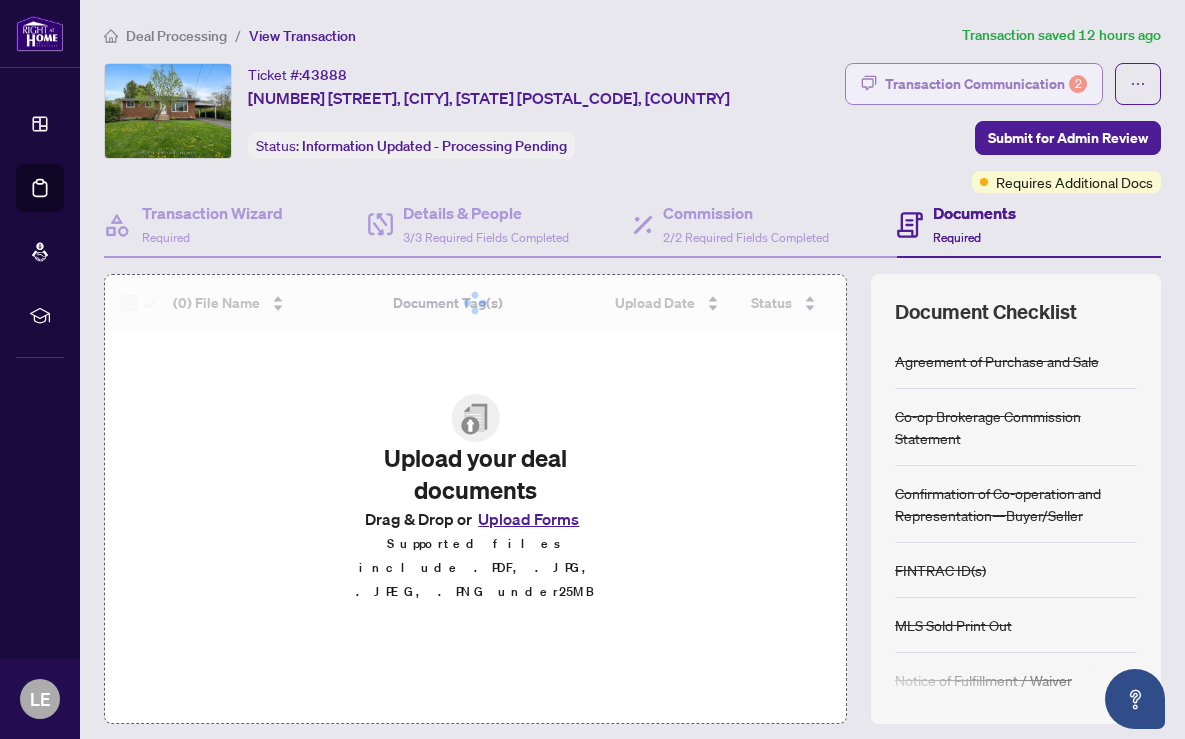 click on "Transaction Communication 2" at bounding box center [986, 84] 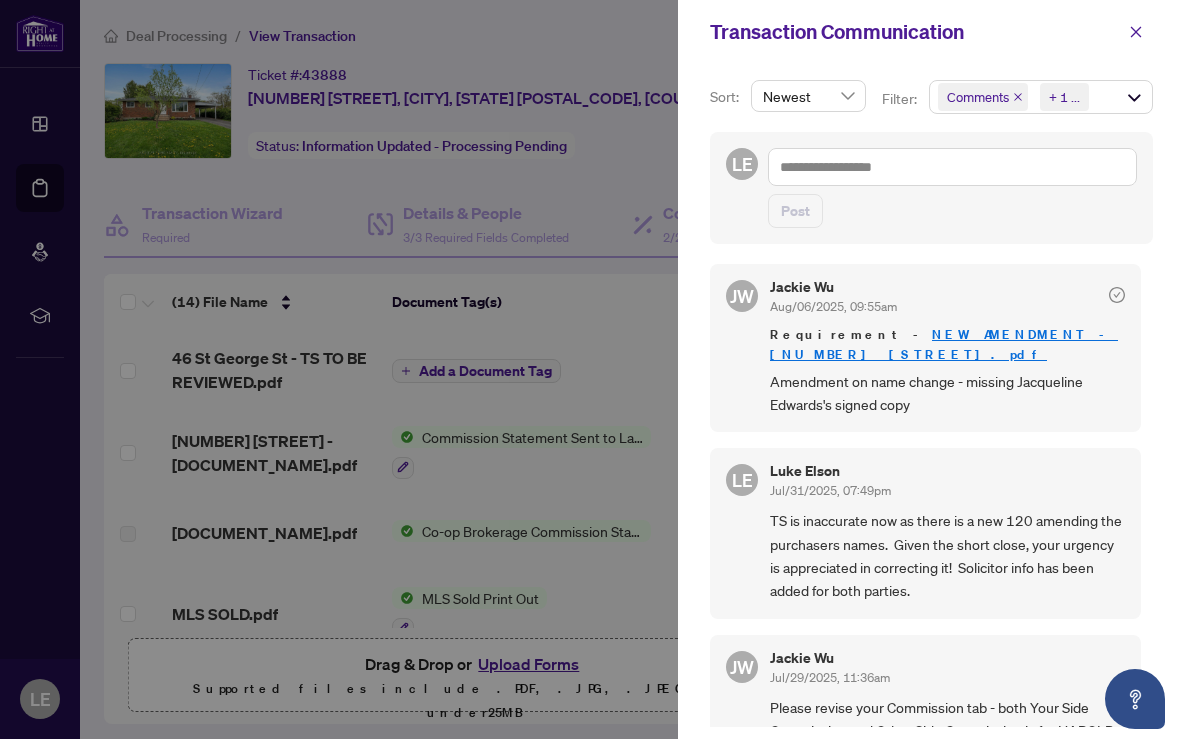 scroll, scrollTop: 0, scrollLeft: 0, axis: both 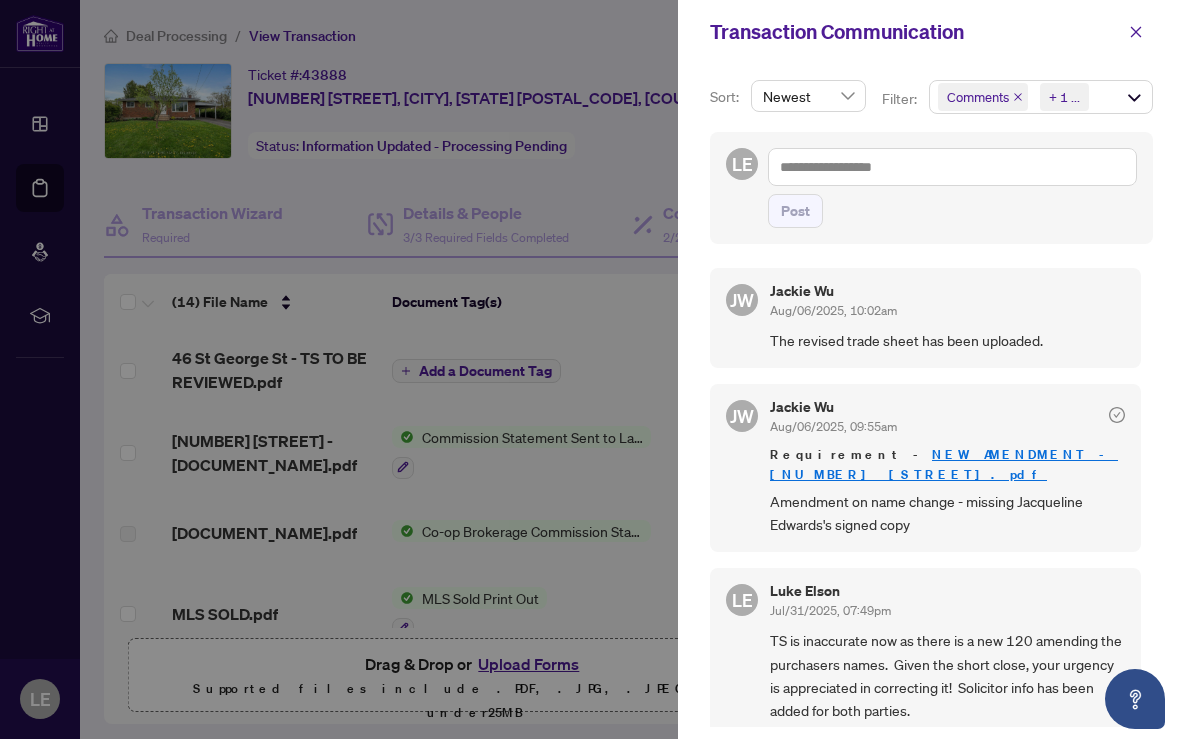 click at bounding box center [592, 369] 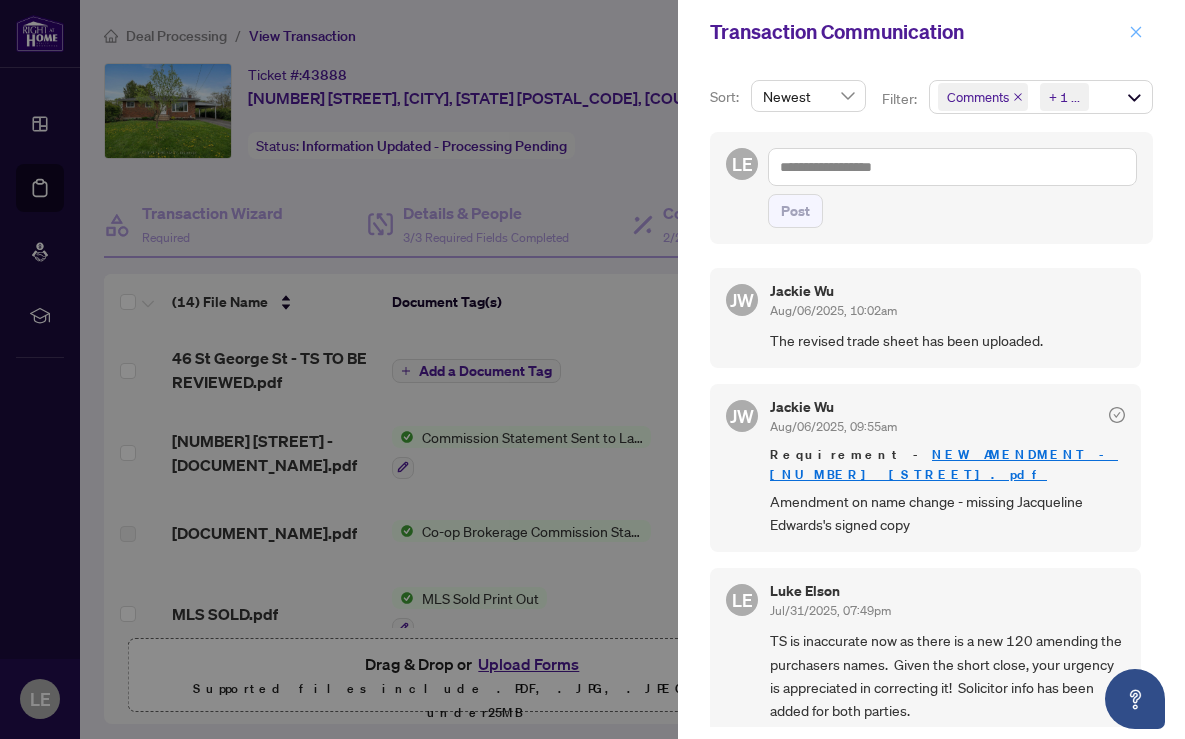 click 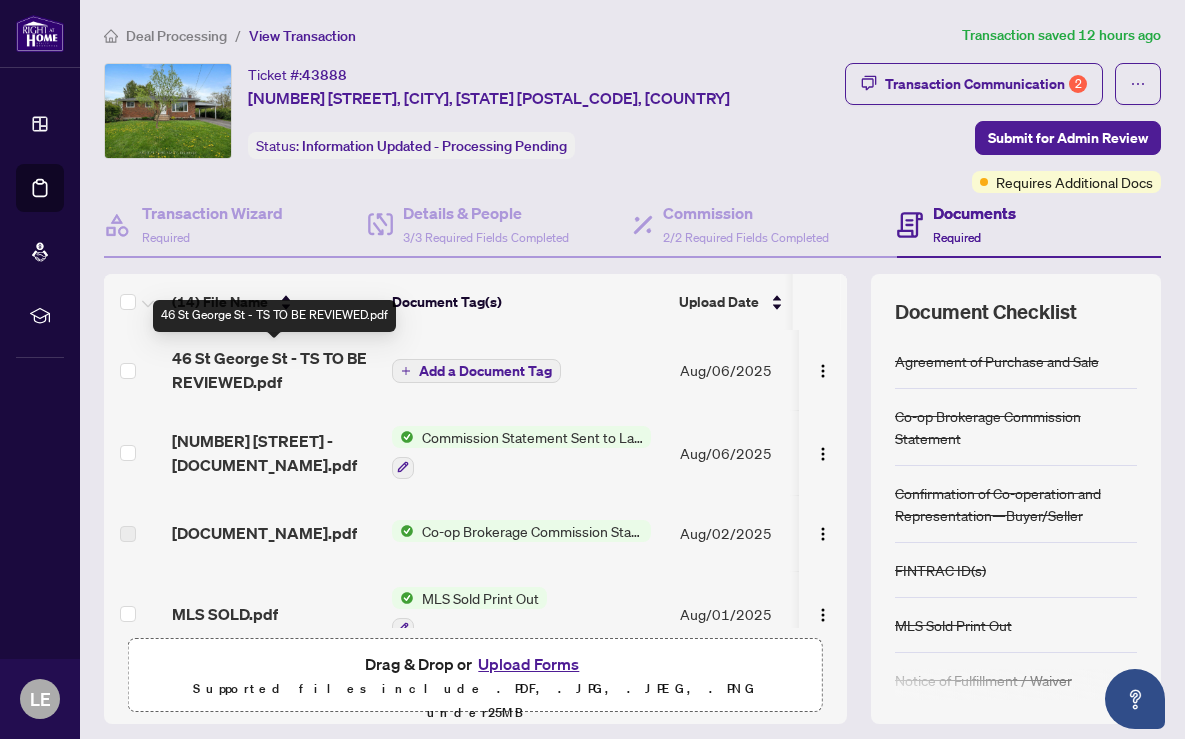 click on "46 St George St - TS TO BE REVIEWED.pdf" at bounding box center [274, 370] 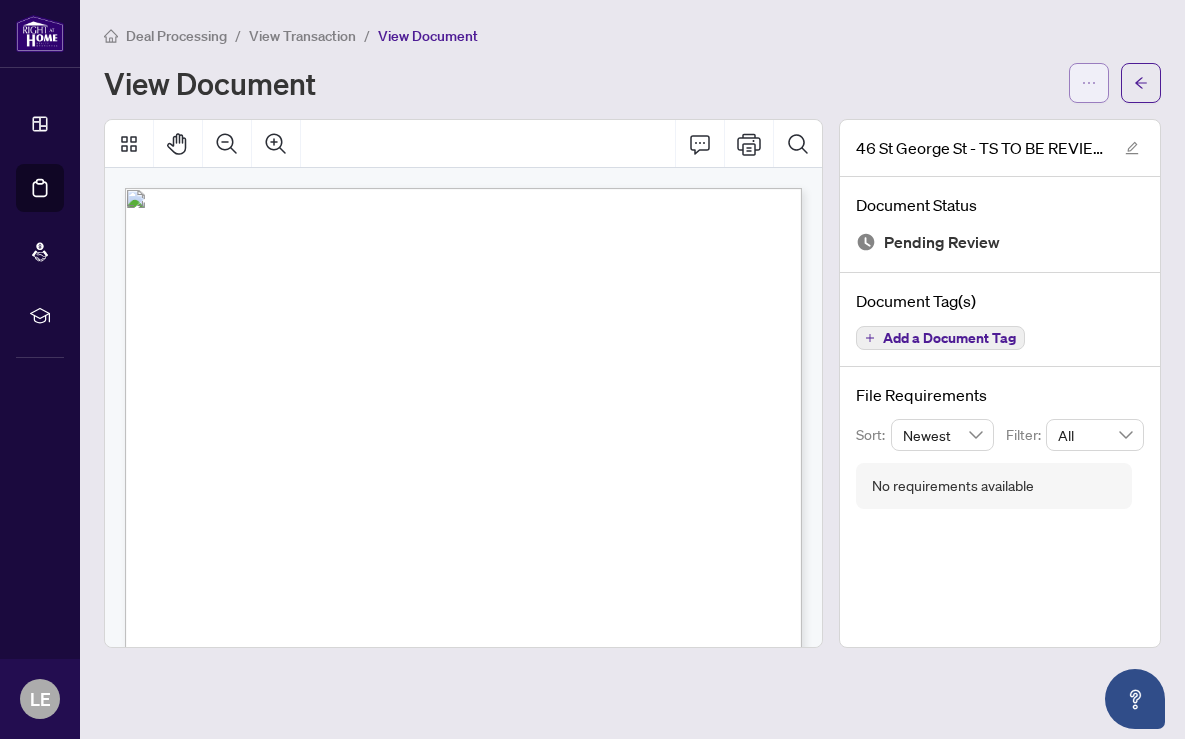 click 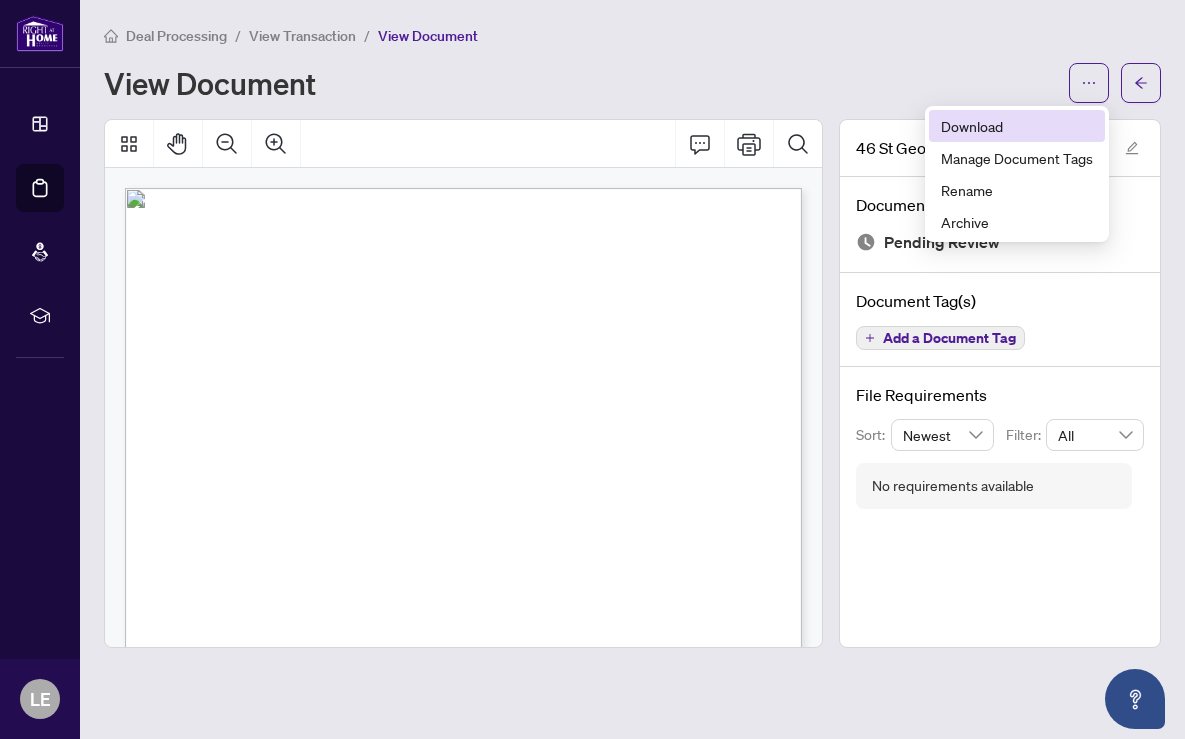 click on "Download" at bounding box center [1017, 126] 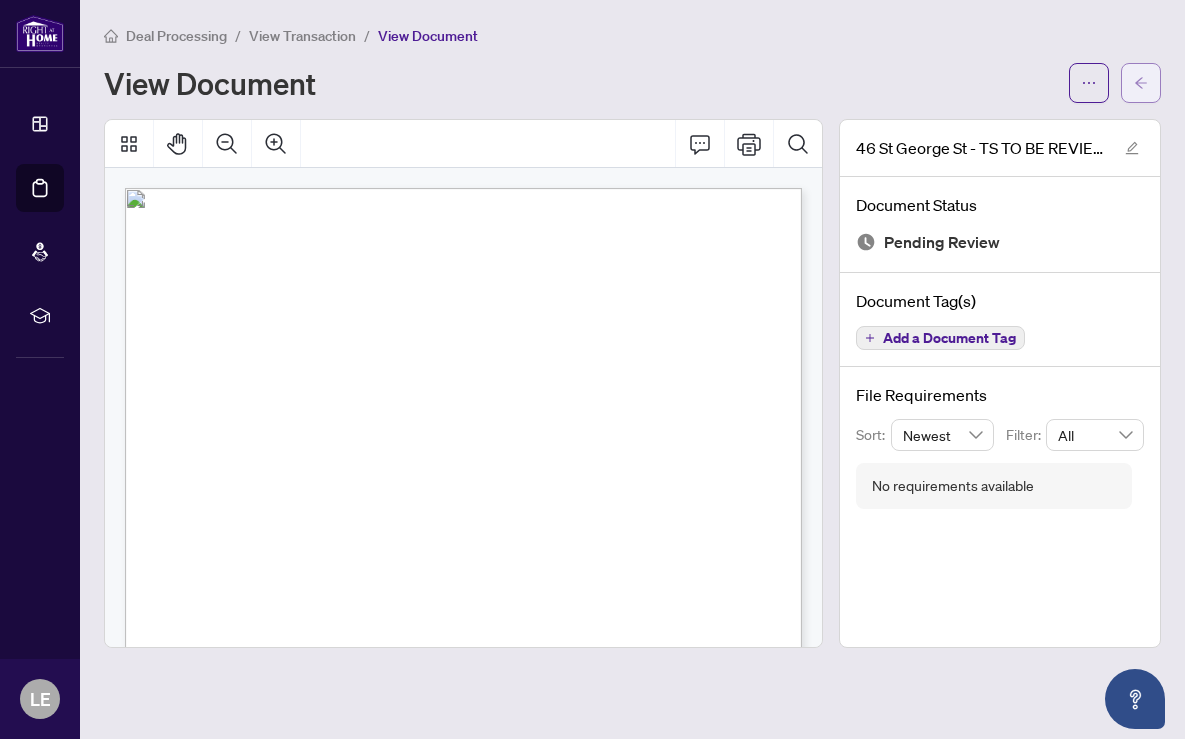 click at bounding box center (1141, 83) 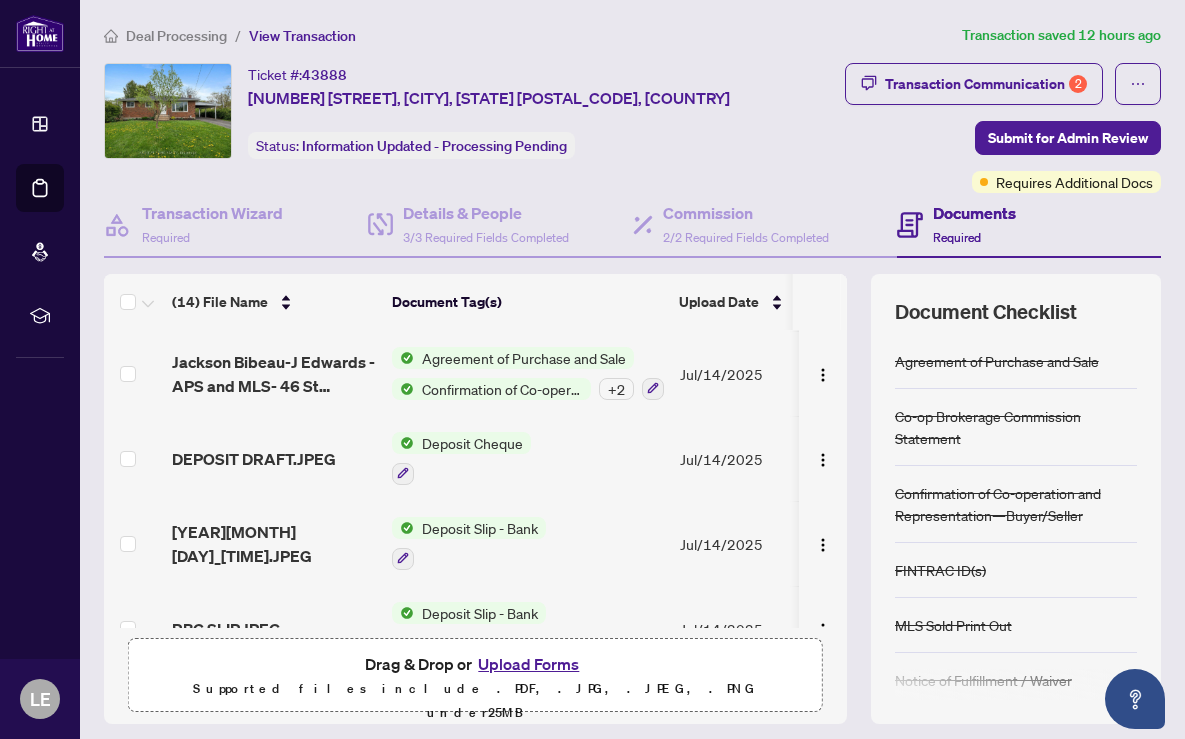 scroll, scrollTop: 877, scrollLeft: 0, axis: vertical 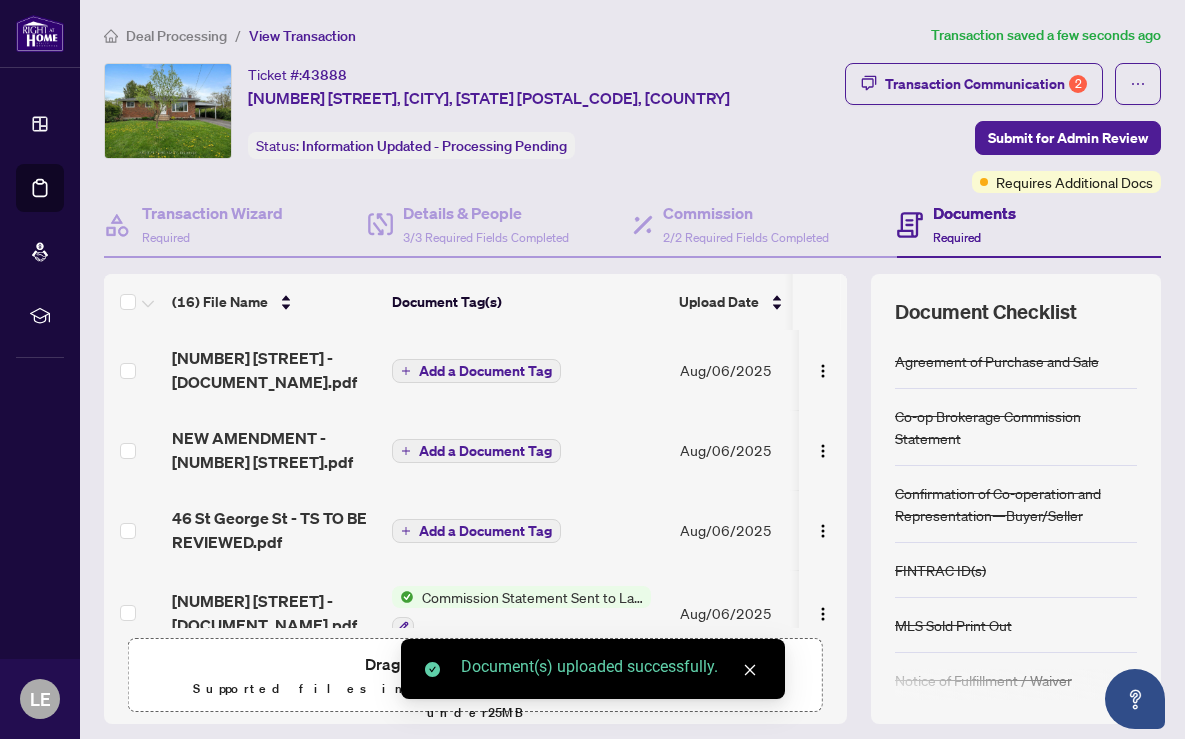 click on "Add a Document Tag" at bounding box center (485, 371) 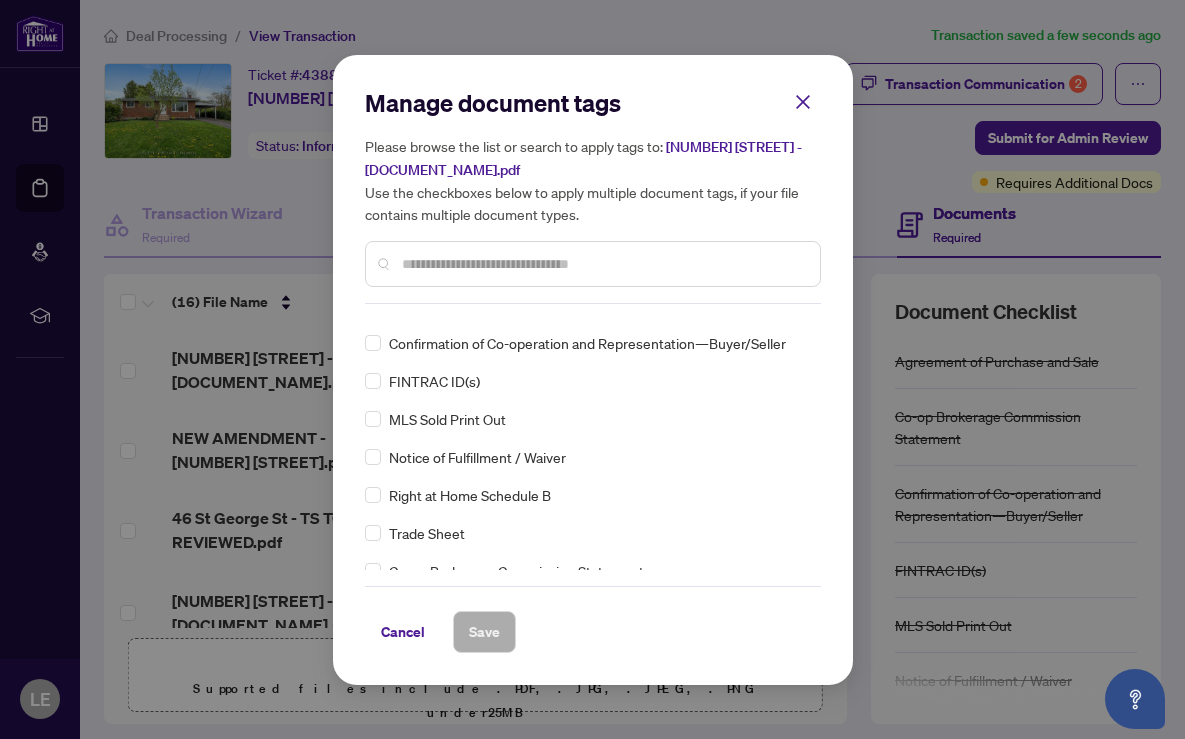 scroll, scrollTop: 28, scrollLeft: 0, axis: vertical 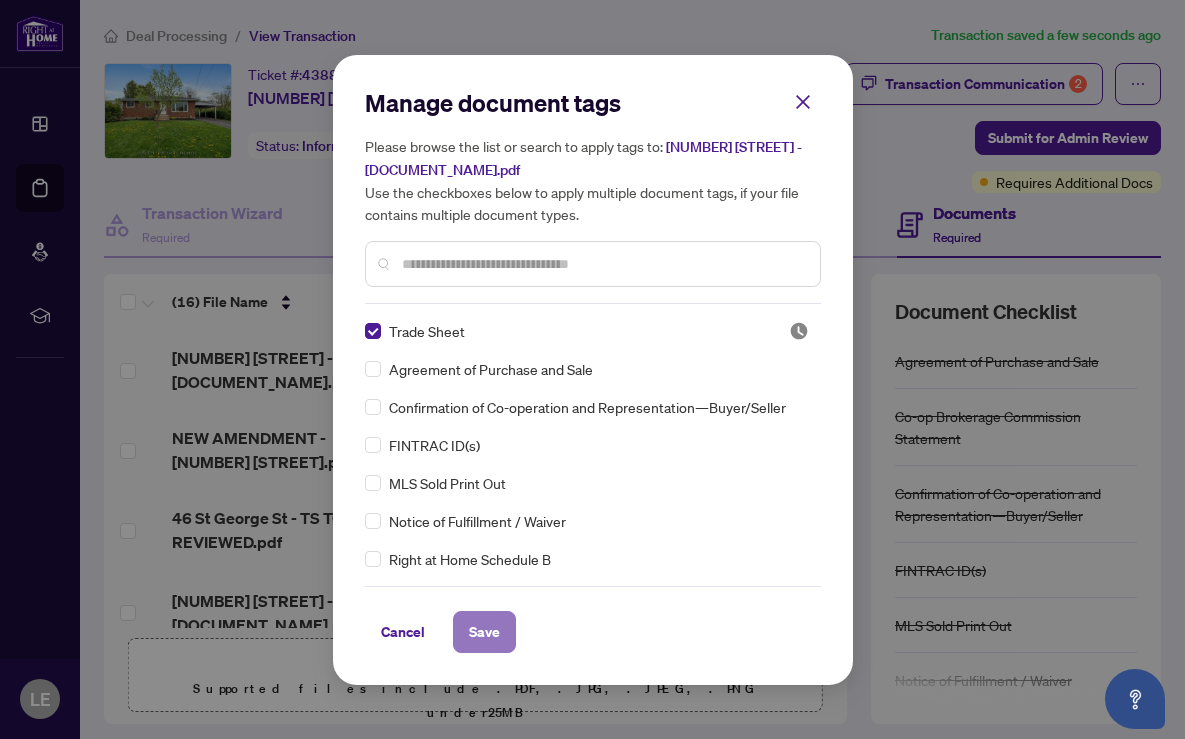 click on "Save" at bounding box center [484, 632] 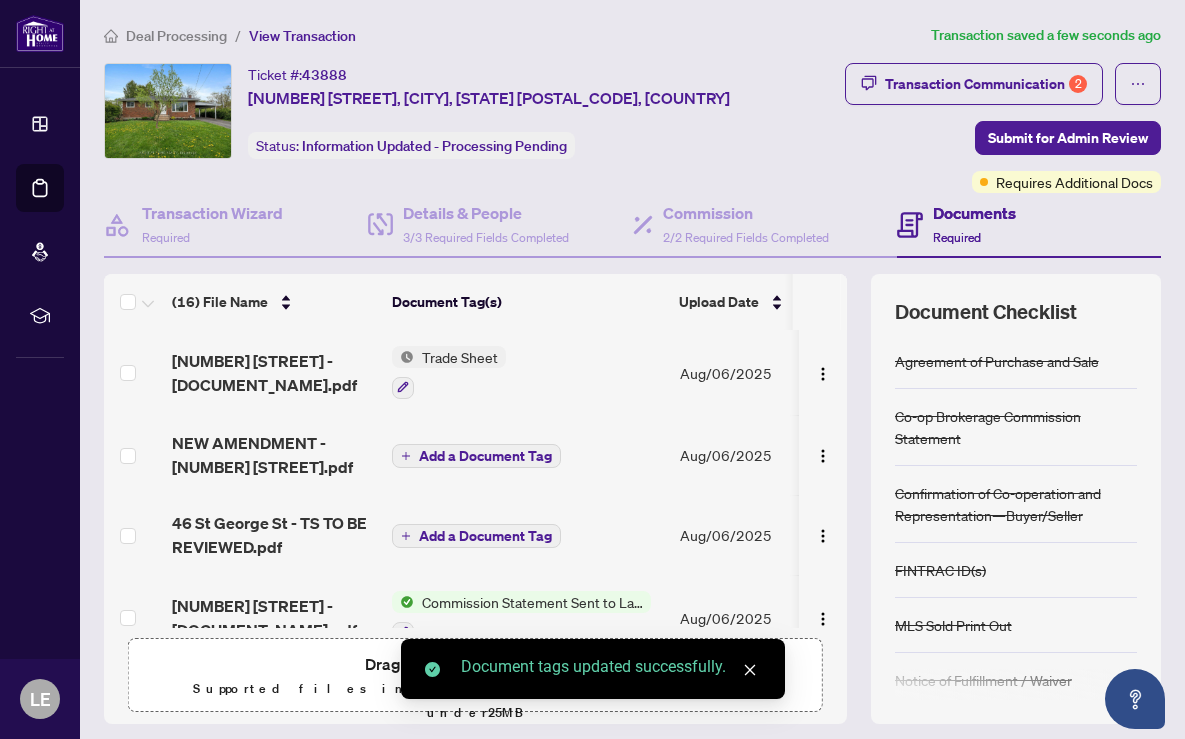 click on "Add a Document Tag" at bounding box center (485, 456) 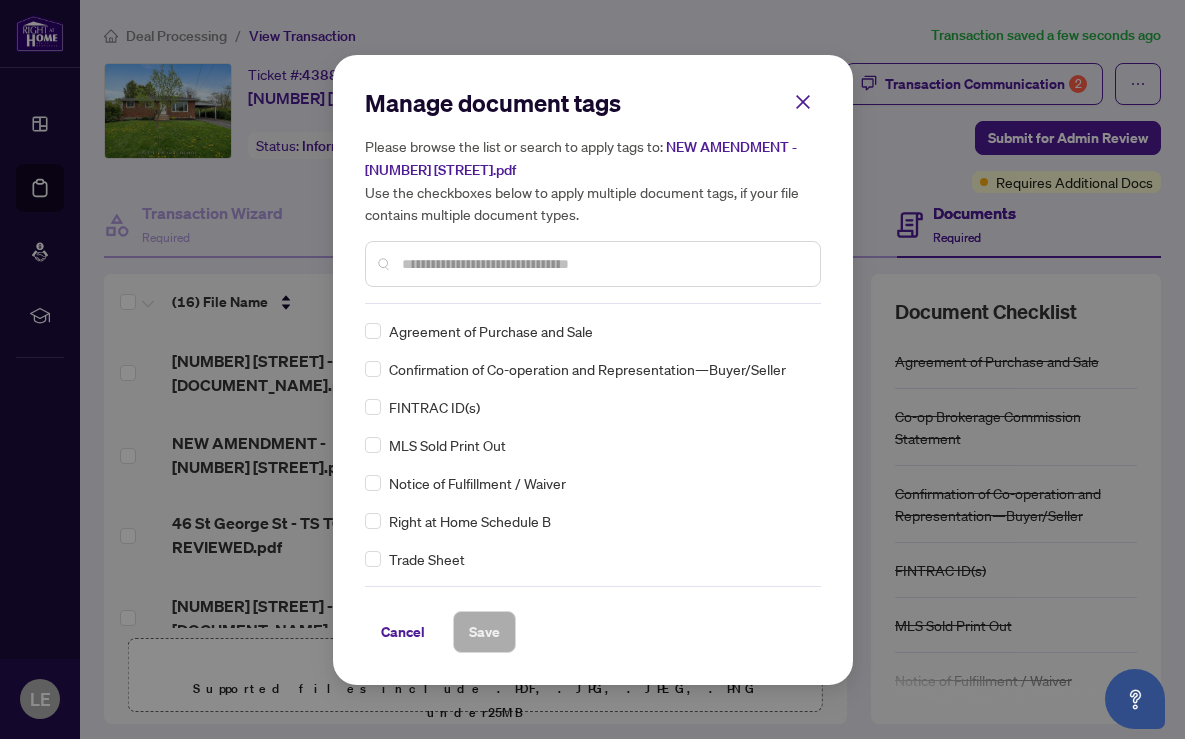 click at bounding box center [603, 264] 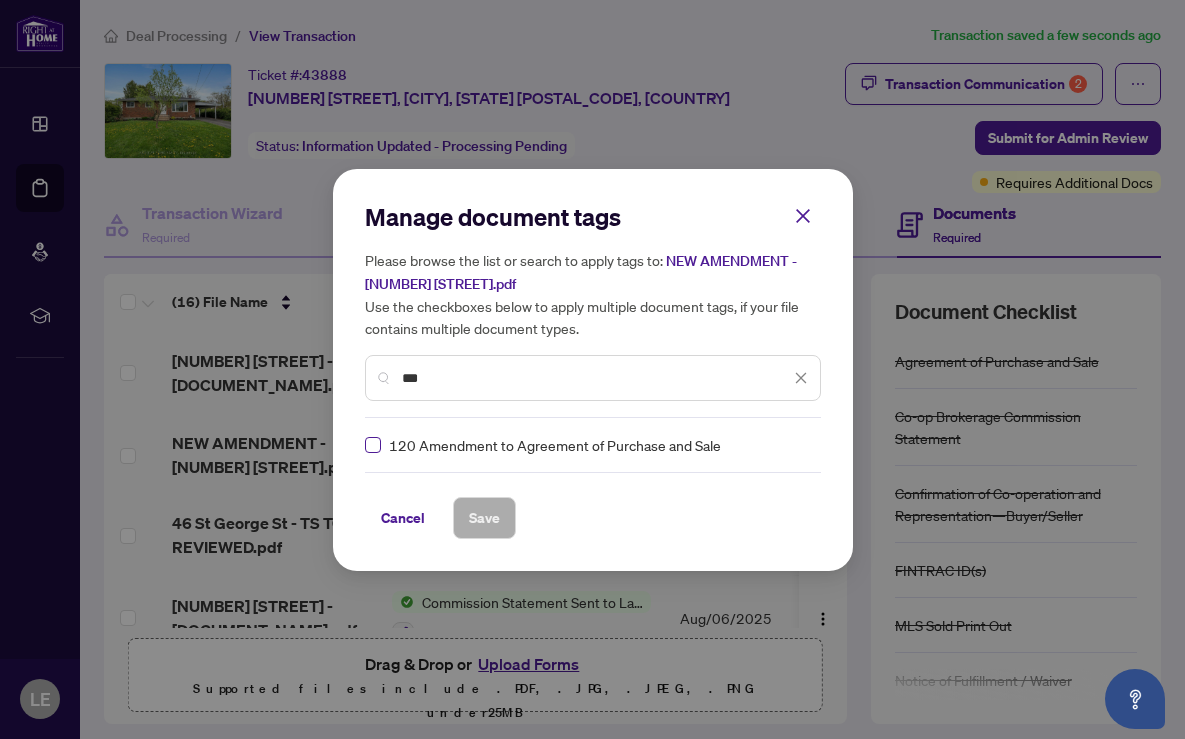 type on "***" 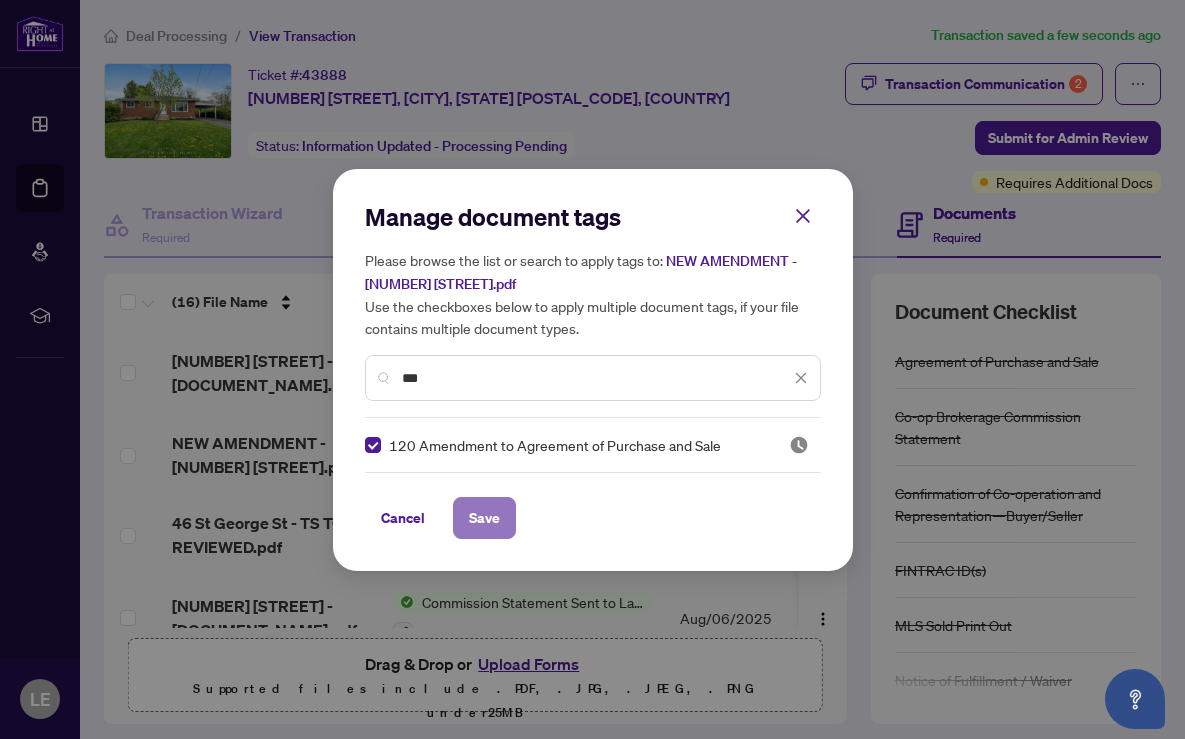 click on "Save" at bounding box center (484, 518) 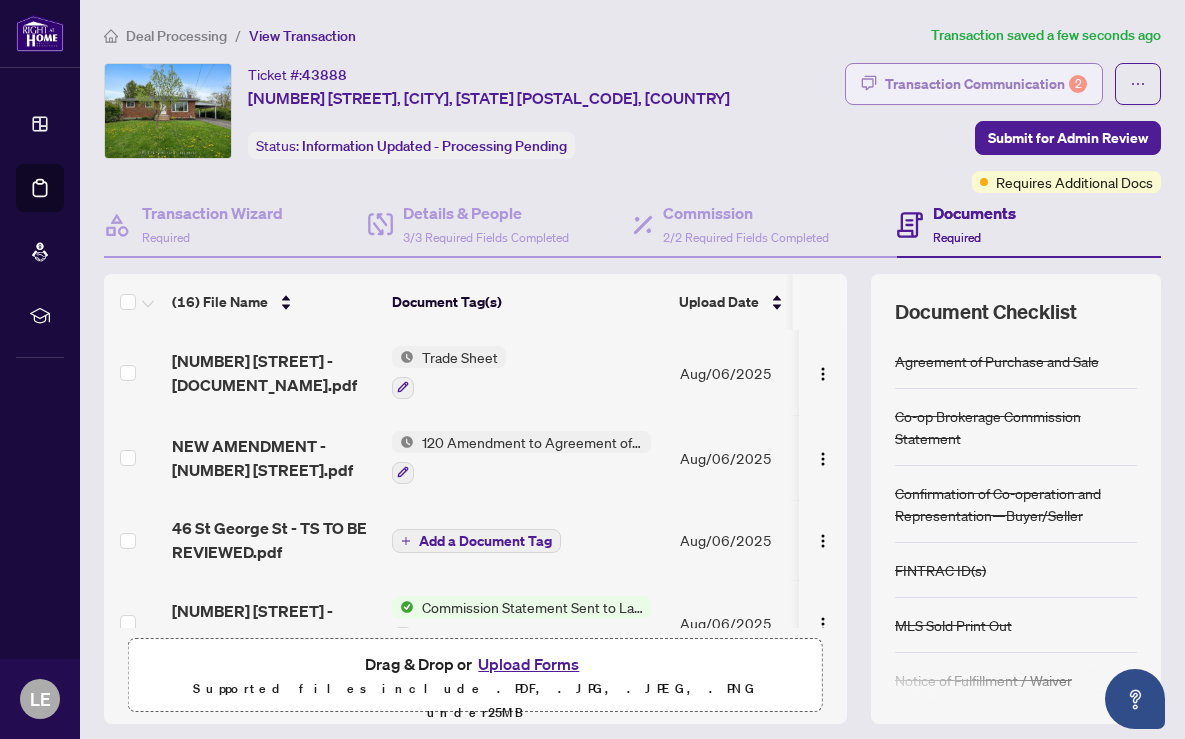 click on "Transaction Communication 2" at bounding box center [986, 84] 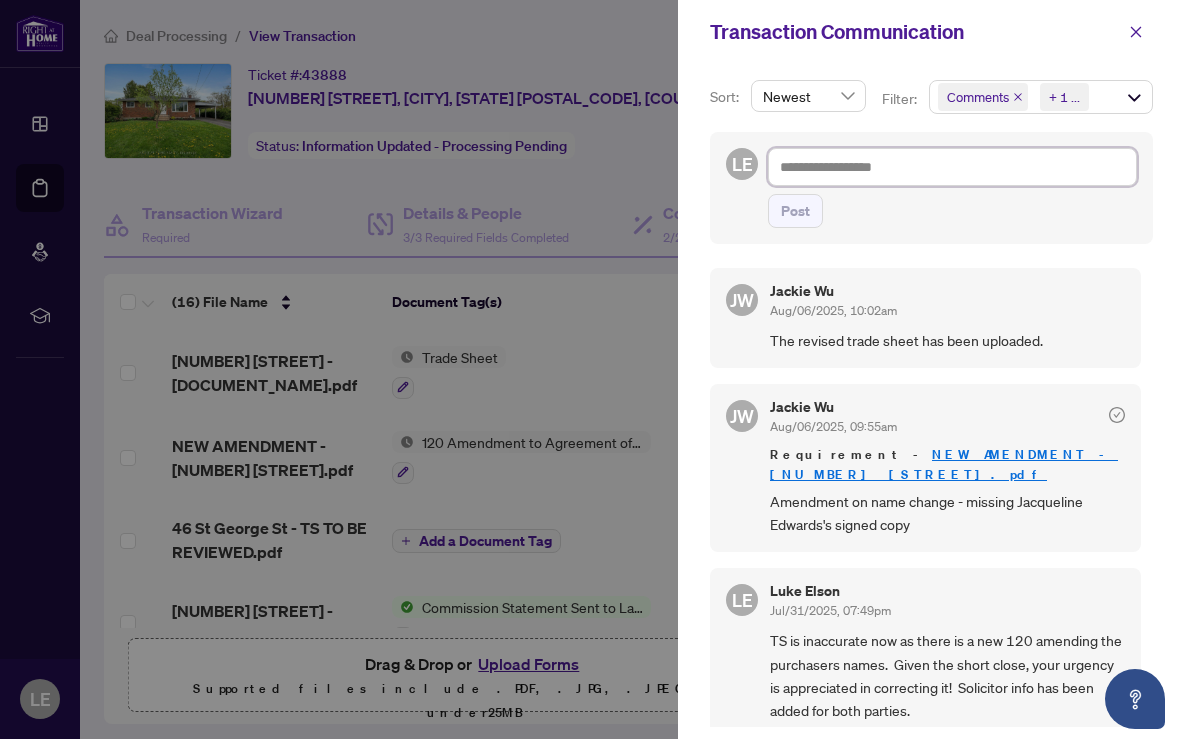click at bounding box center [952, 167] 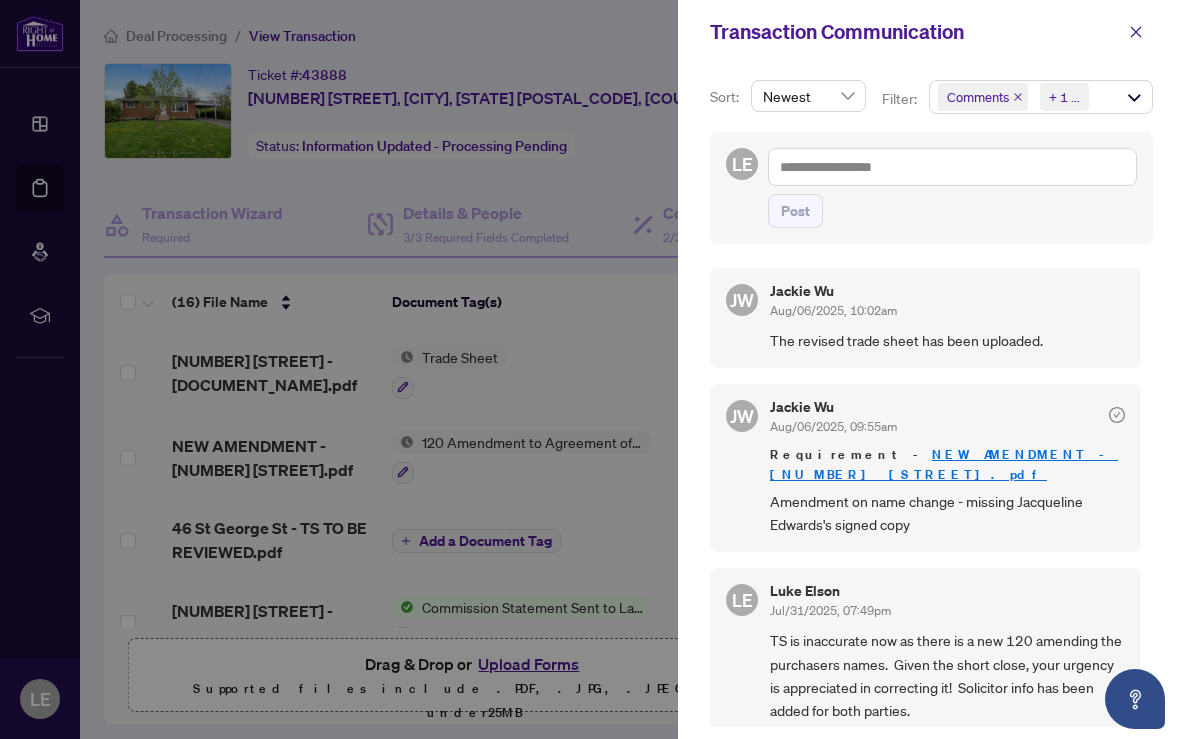click 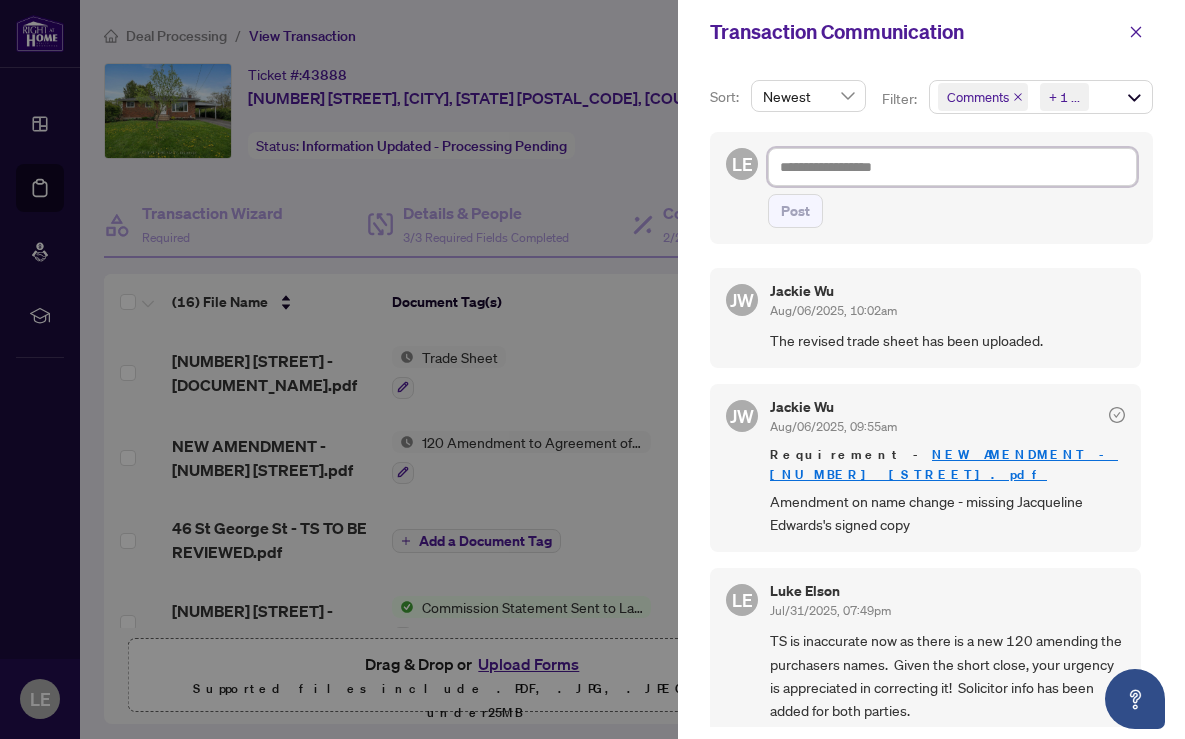 click at bounding box center [952, 167] 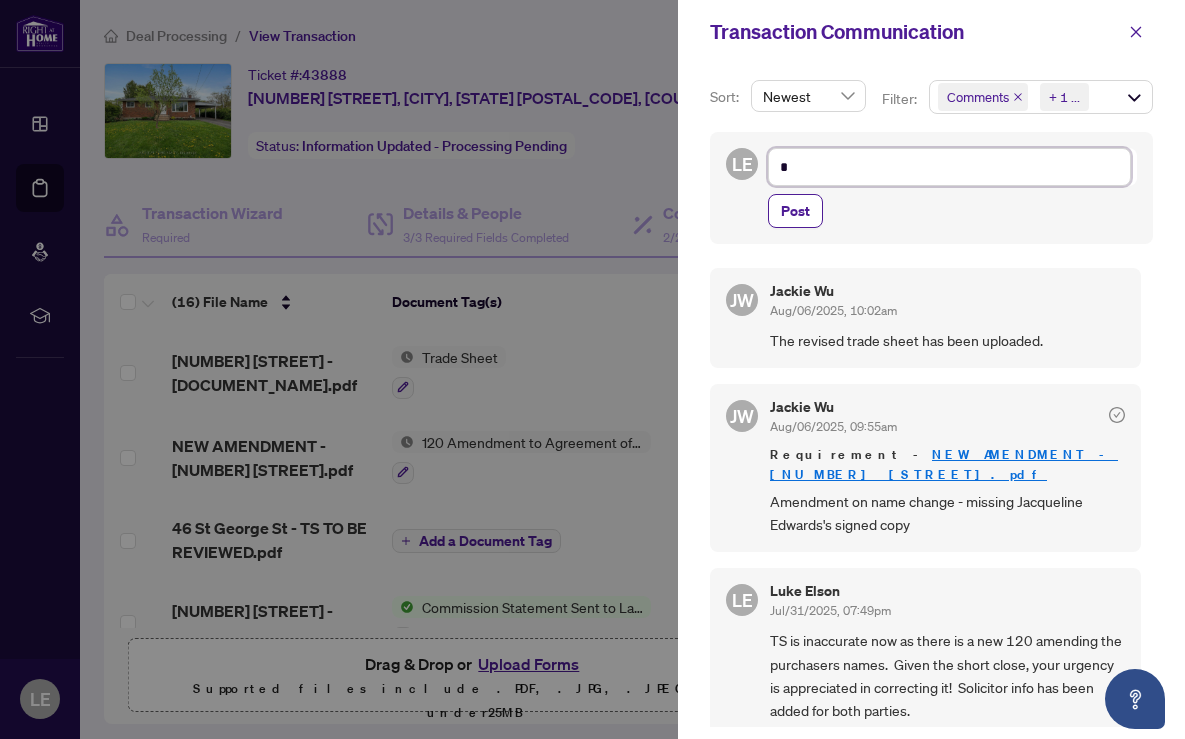 type on "**" 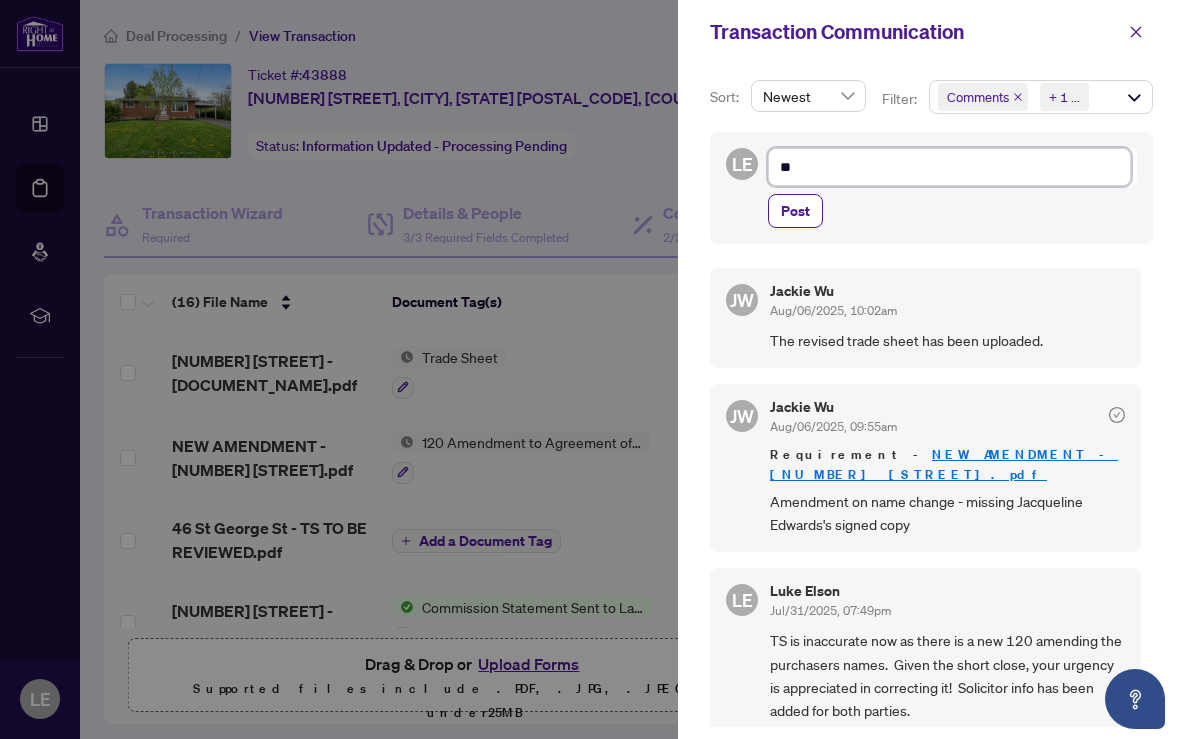 type on "***" 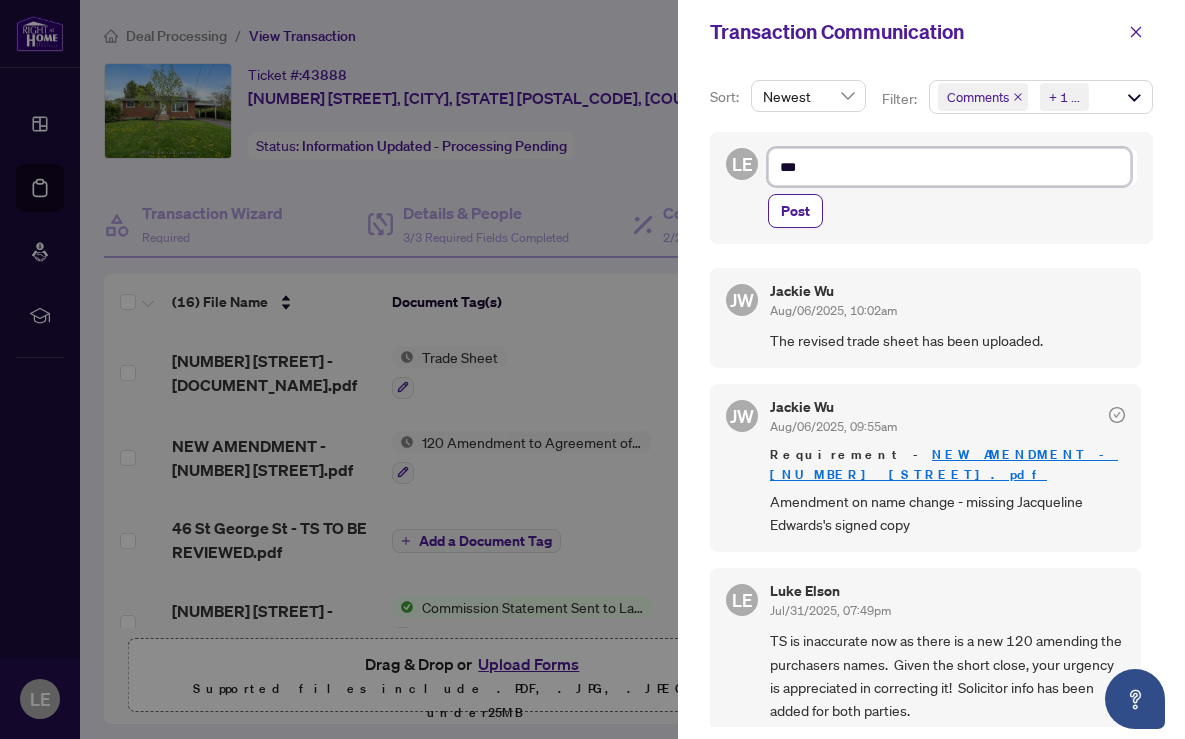 type on "****" 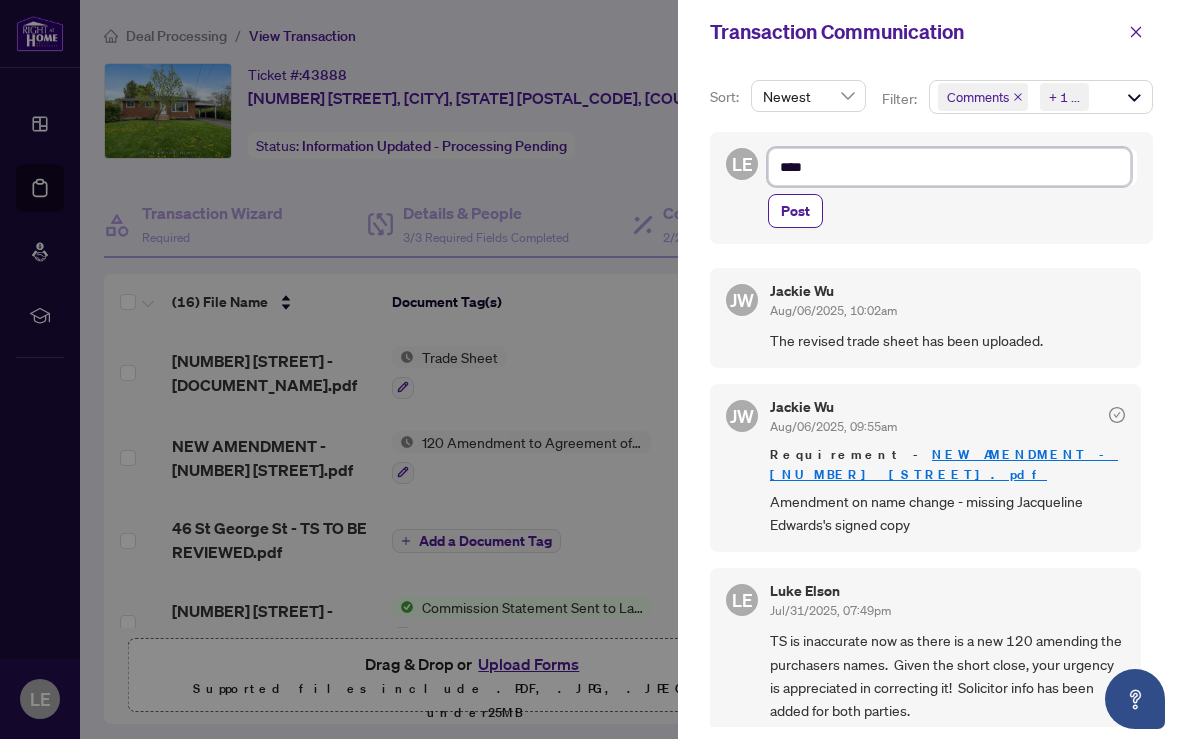 type on "*****" 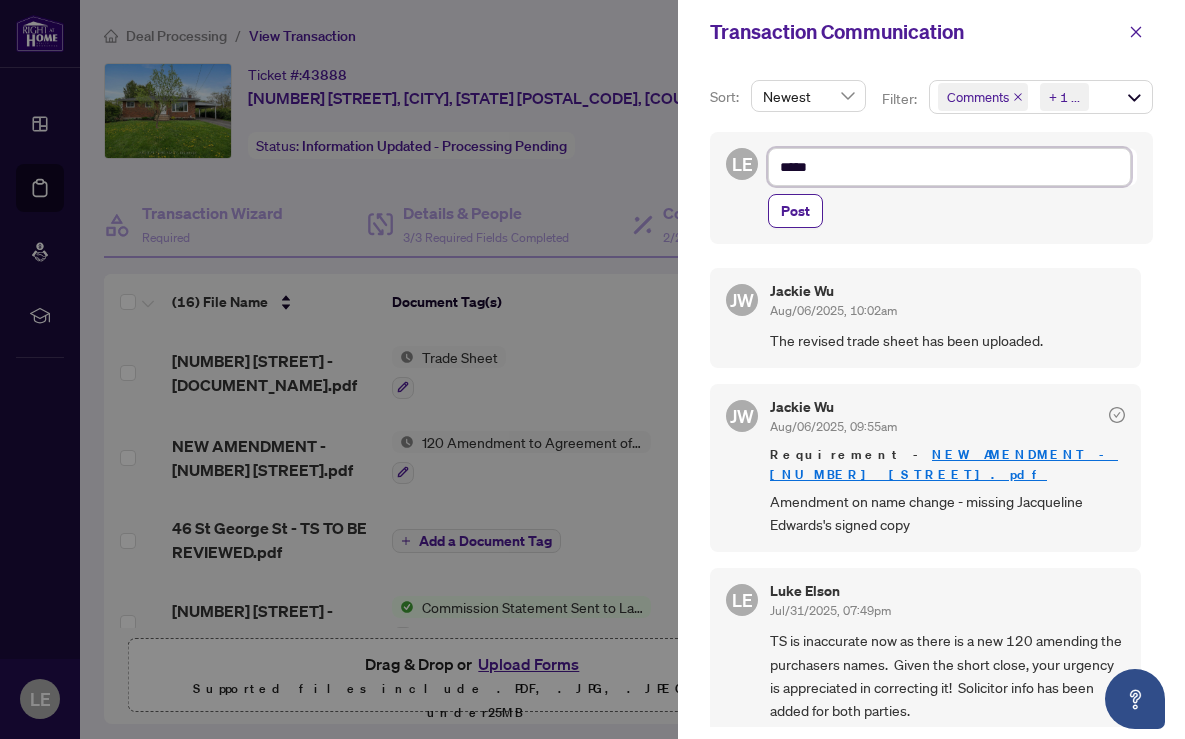 type on "******" 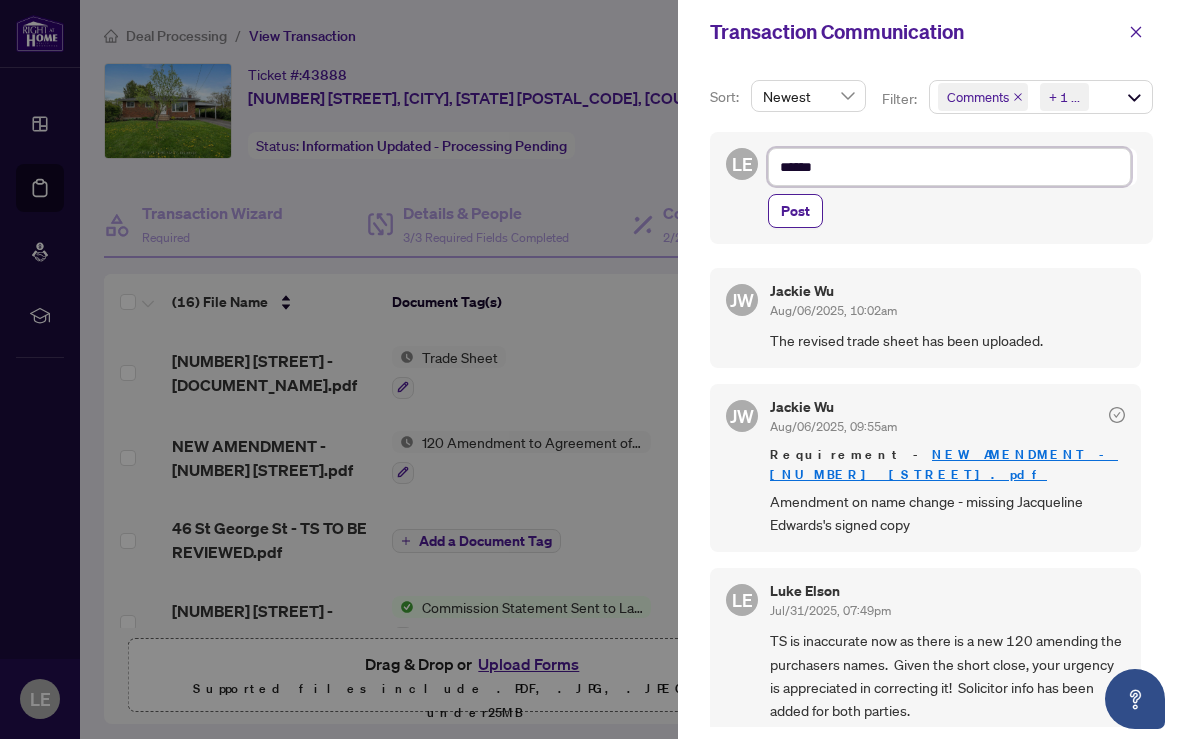 type on "*******" 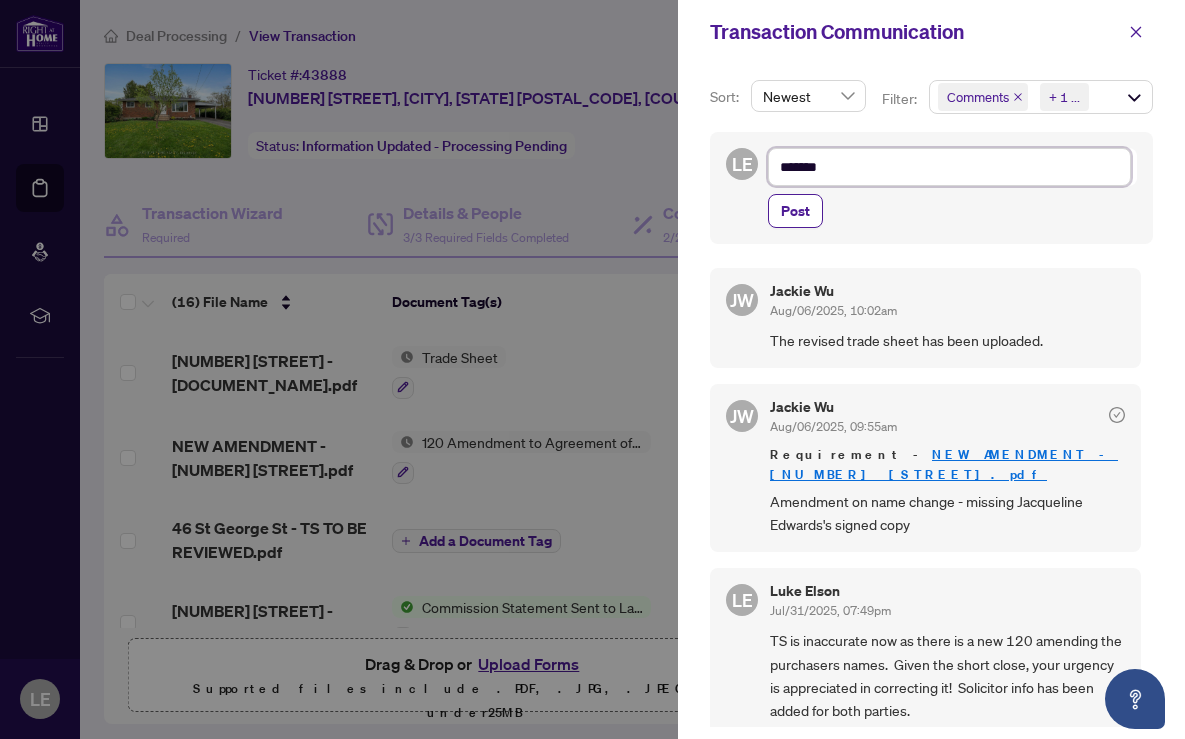 type on "********" 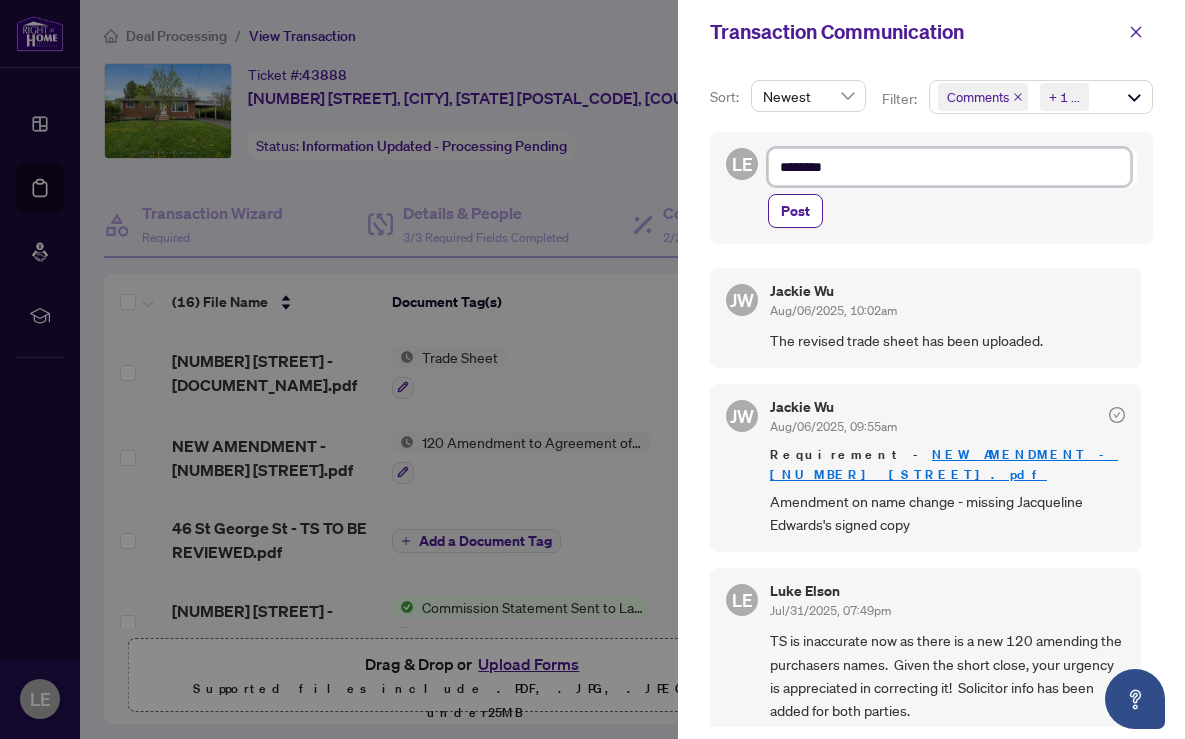 type on "*********" 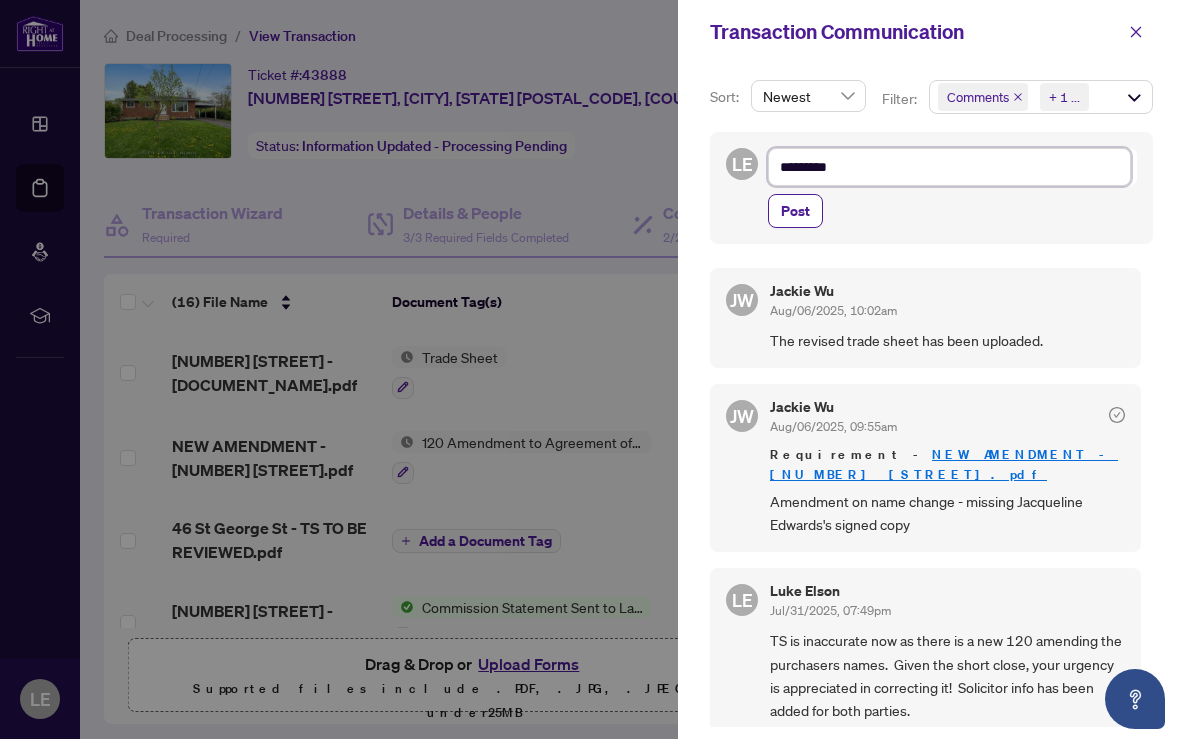 type on "********" 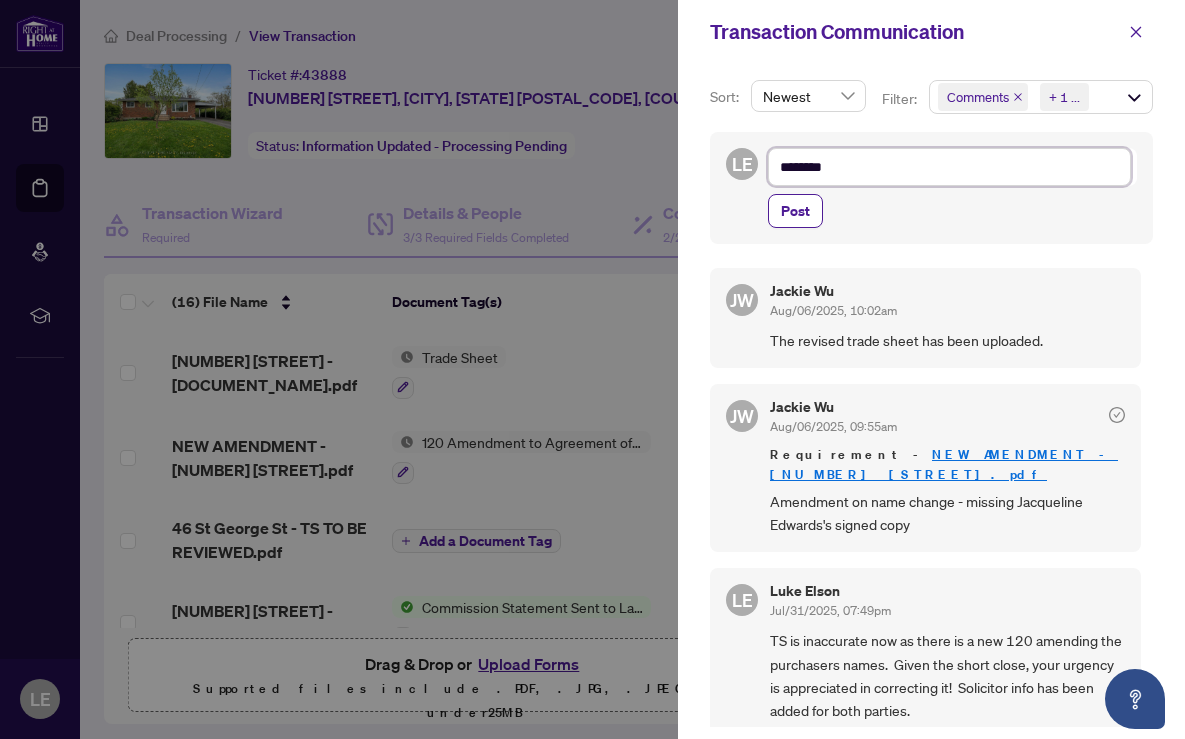 type on "*******" 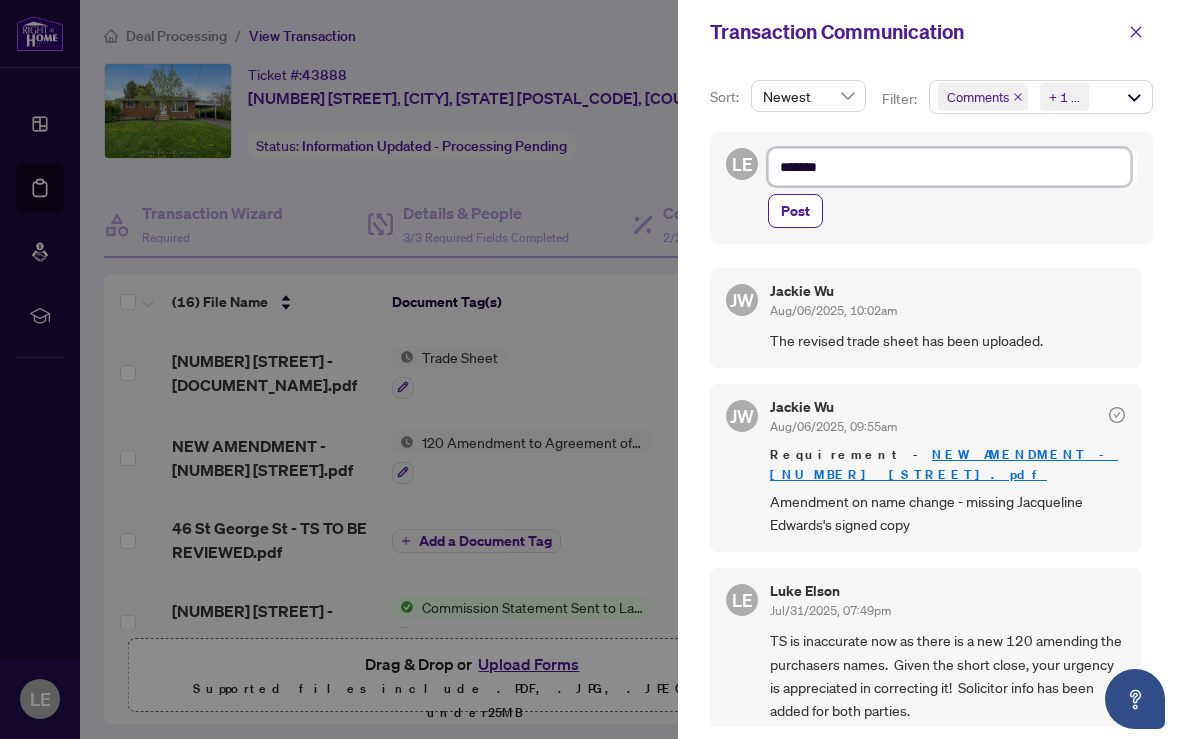 type on "******" 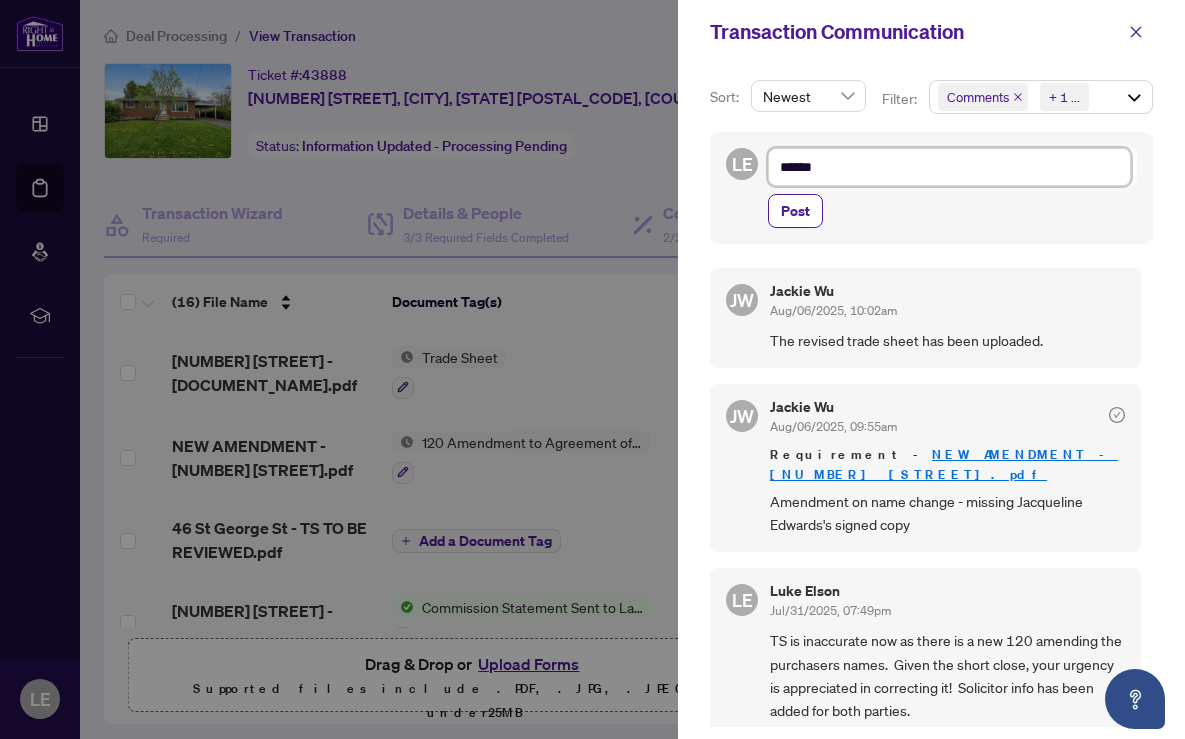 type on "*****" 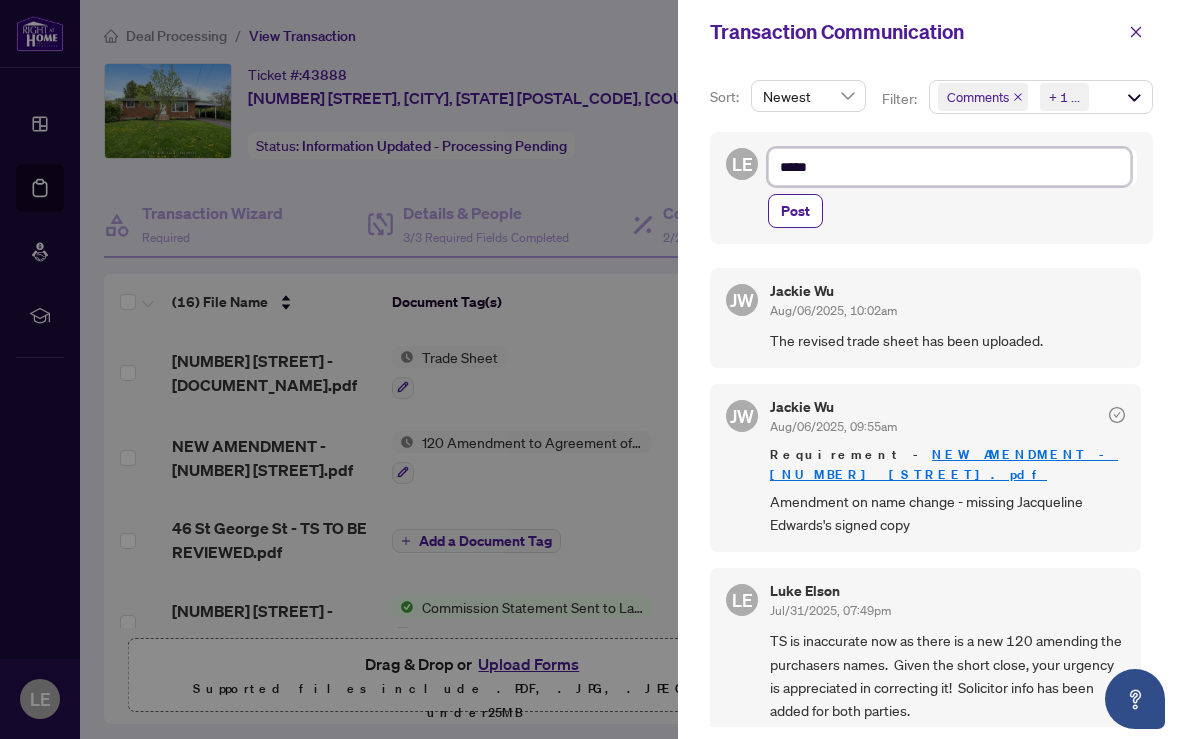 type on "****" 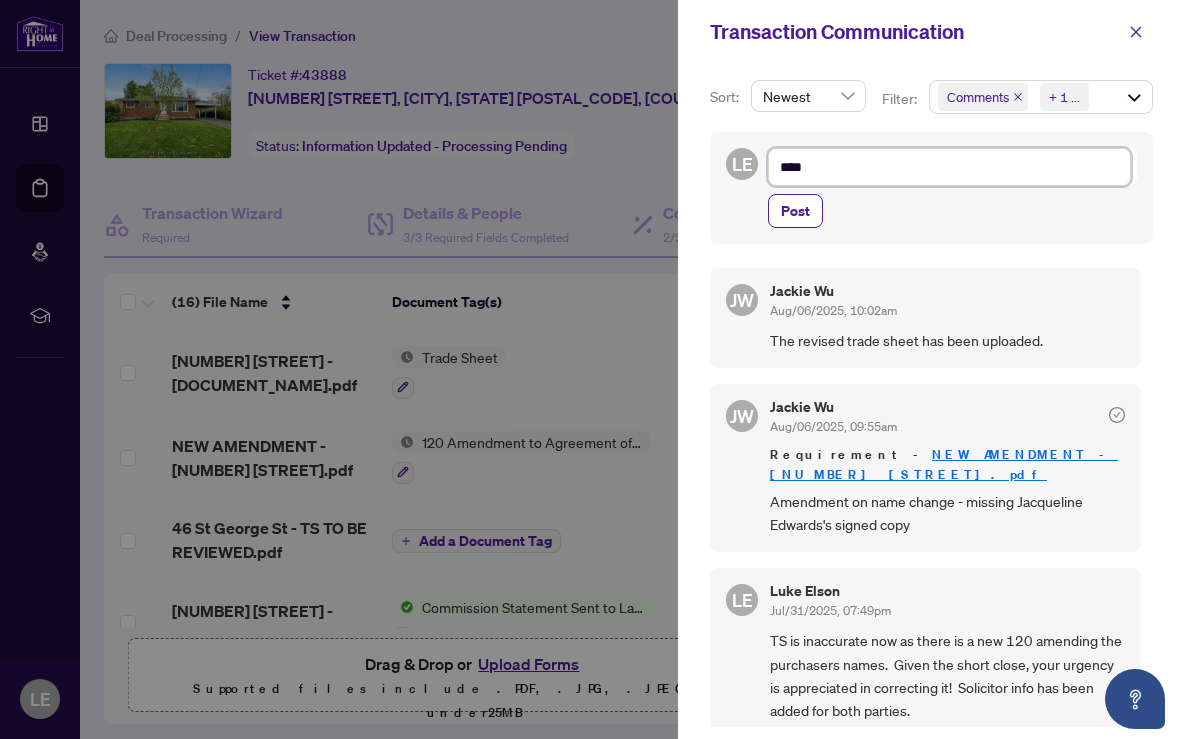 type on "***" 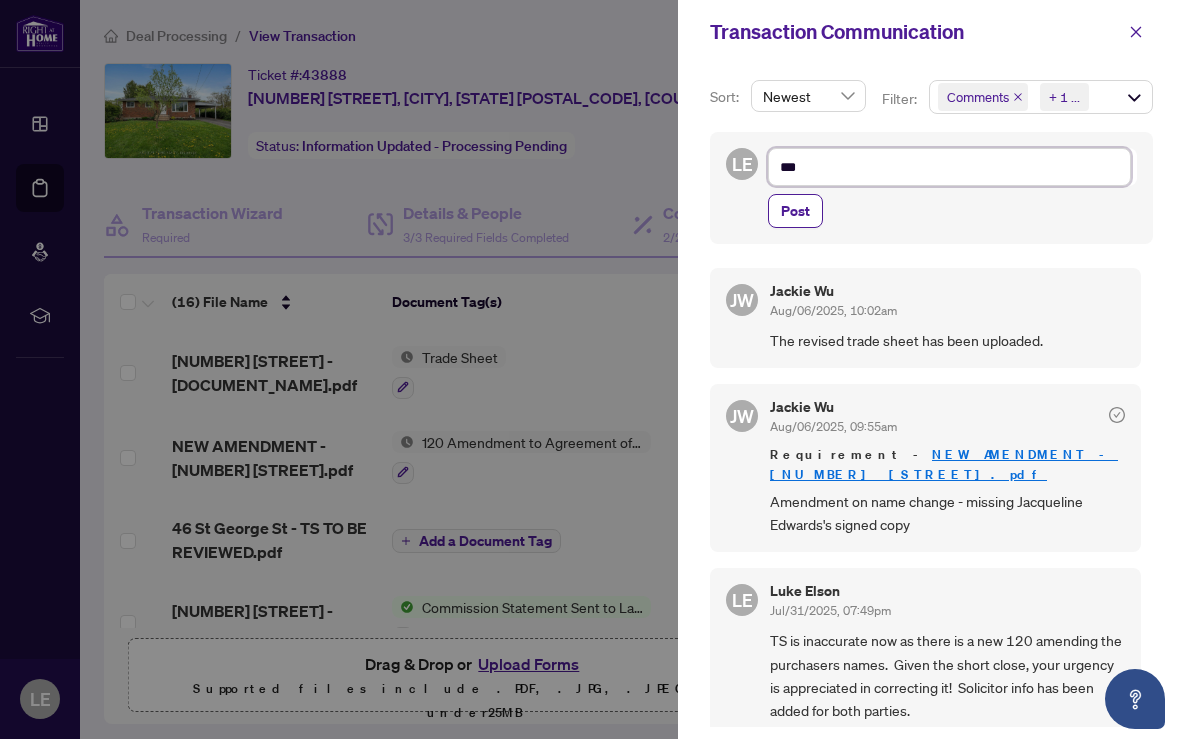 type on "**" 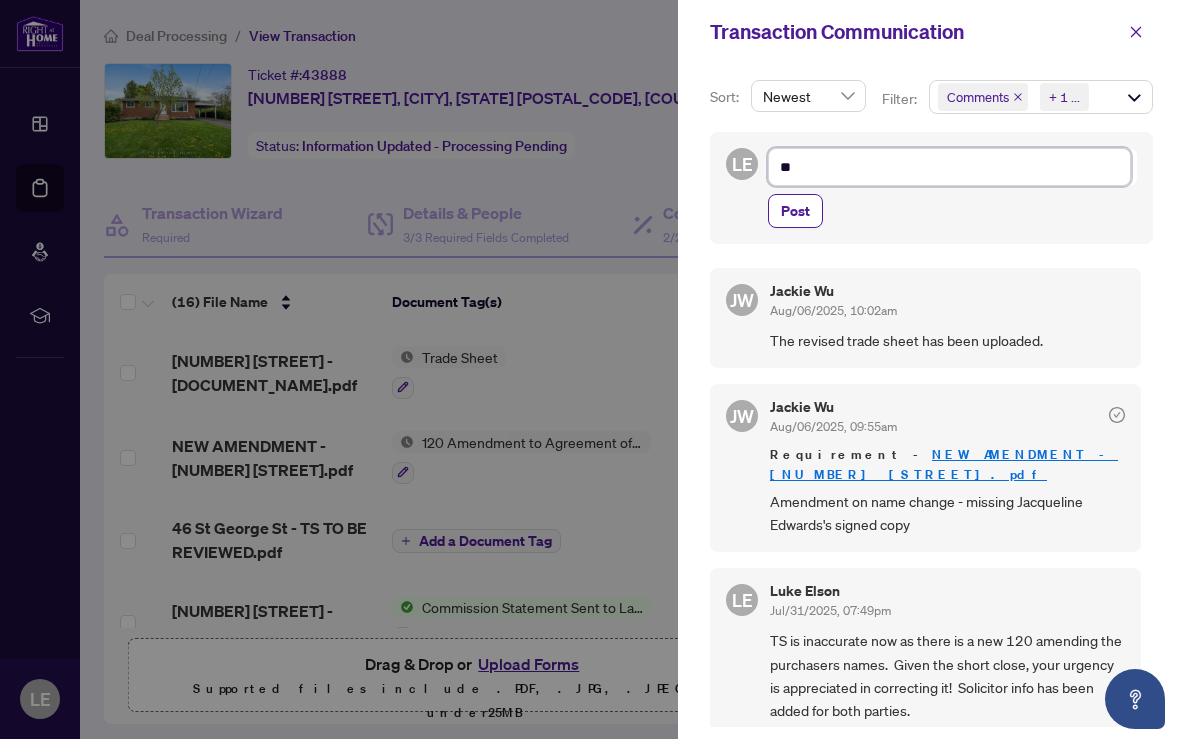 type on "*" 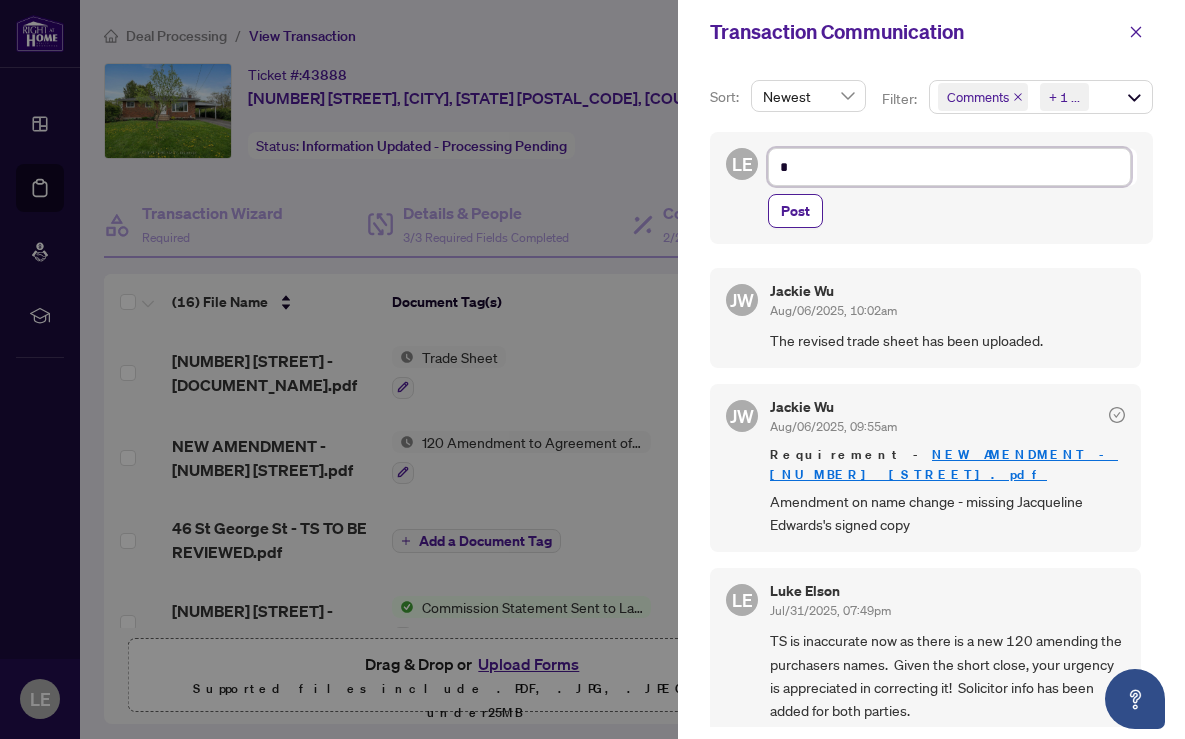 type on "**" 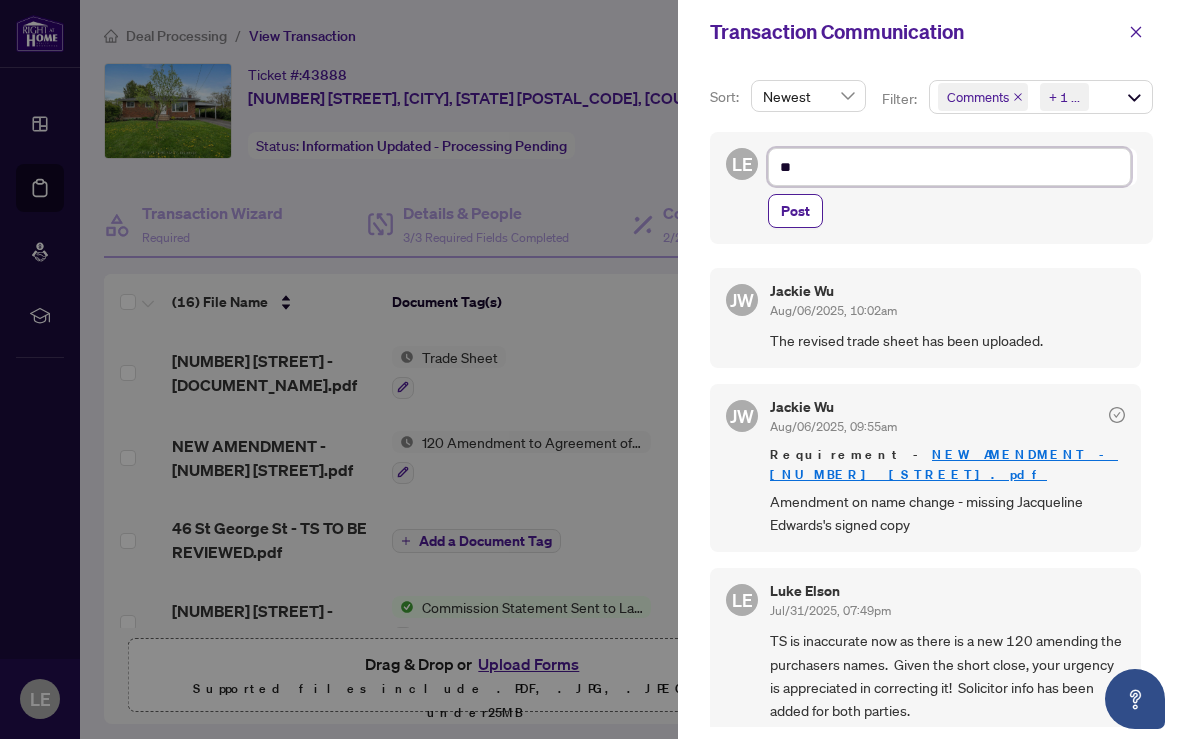 type on "***" 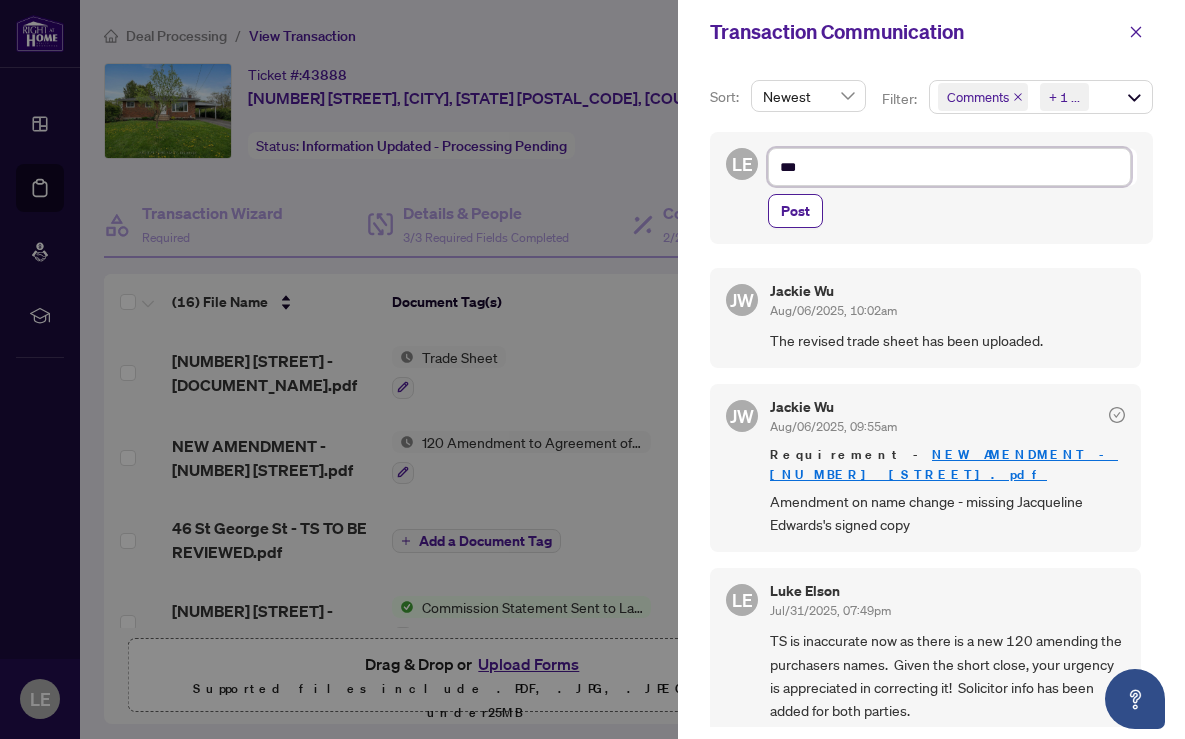 type on "****" 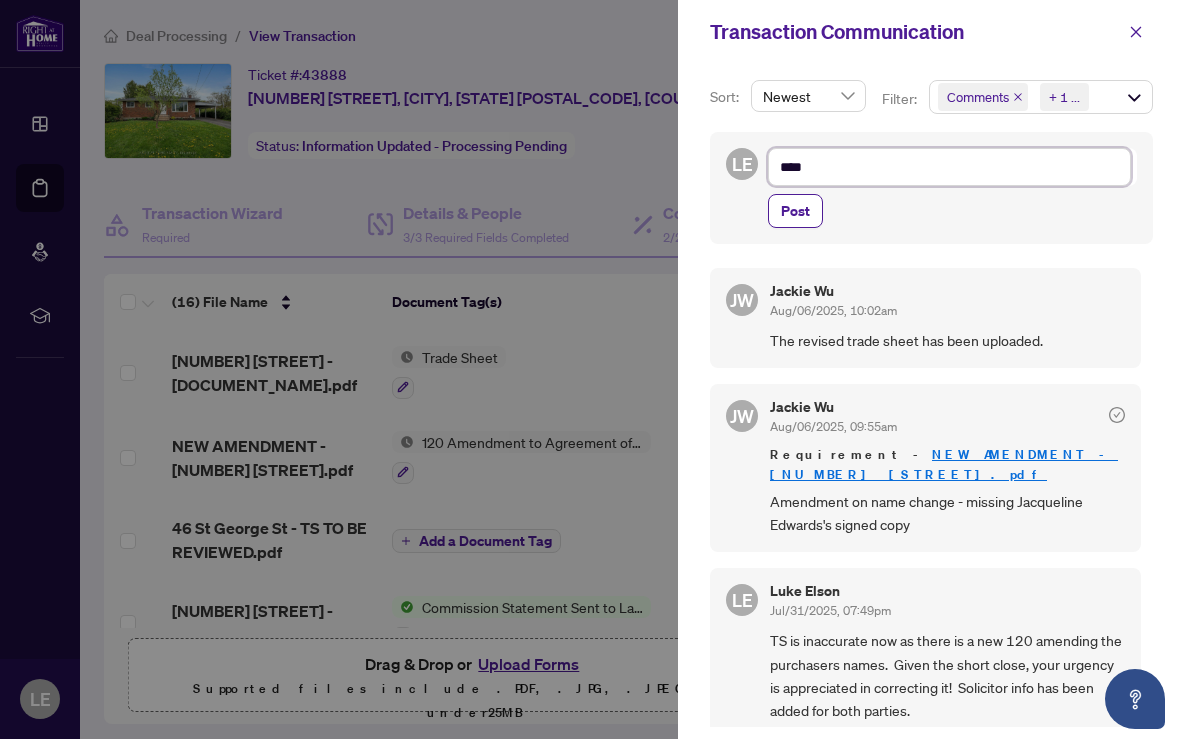 type on "***" 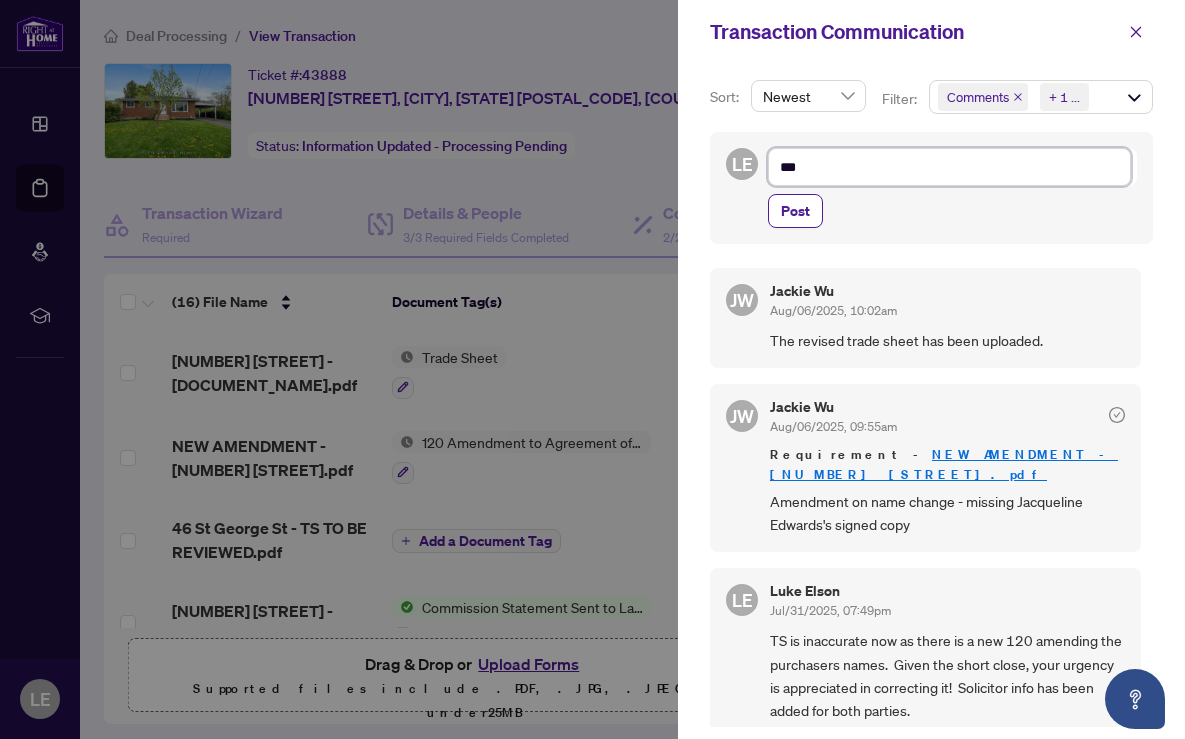 type on "****" 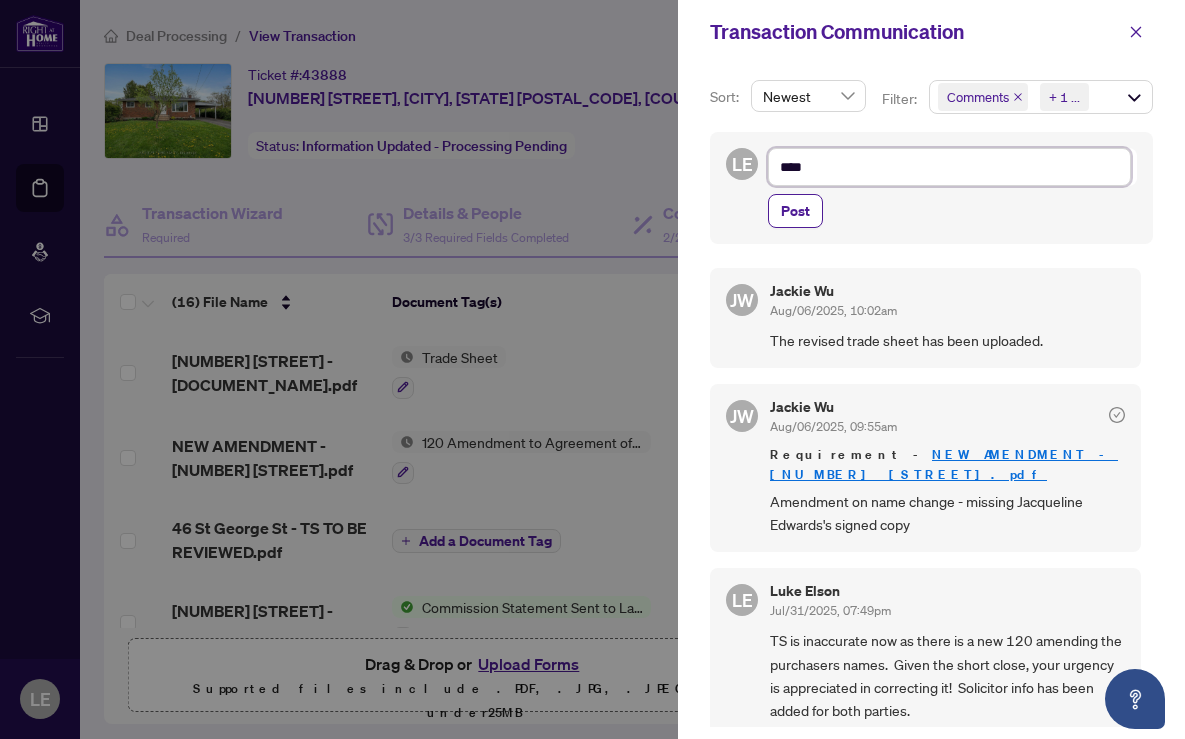 type on "*****" 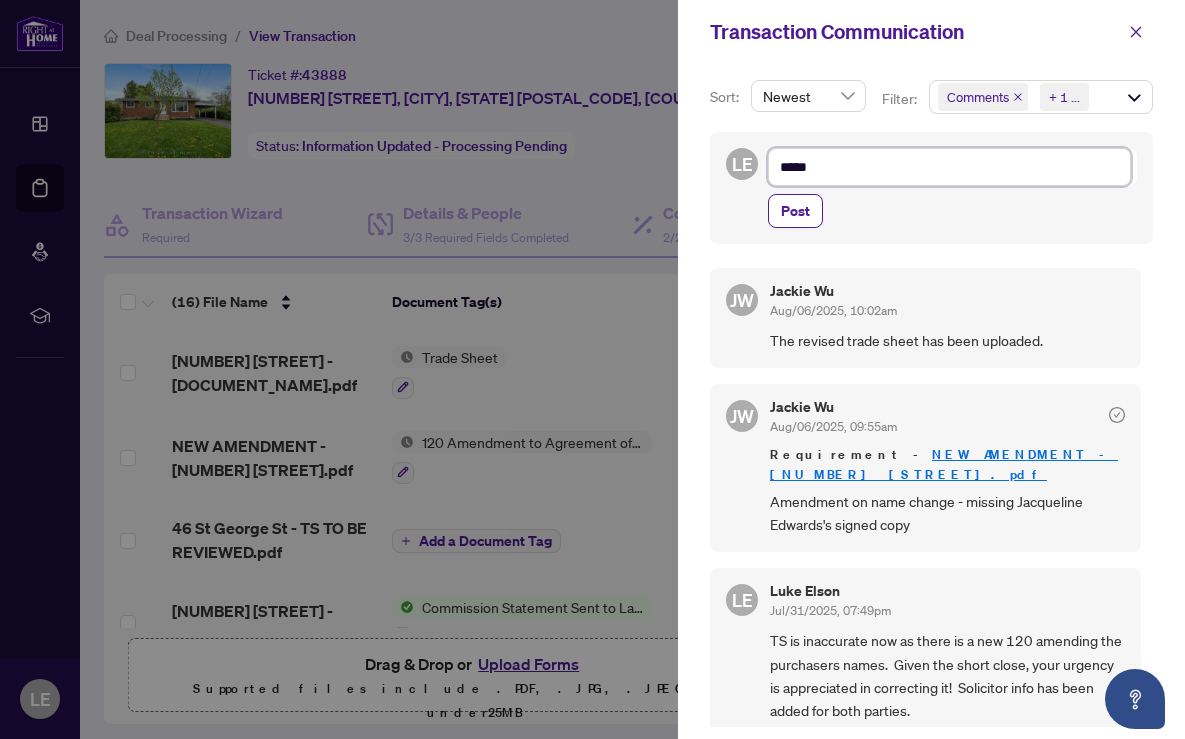 type on "******" 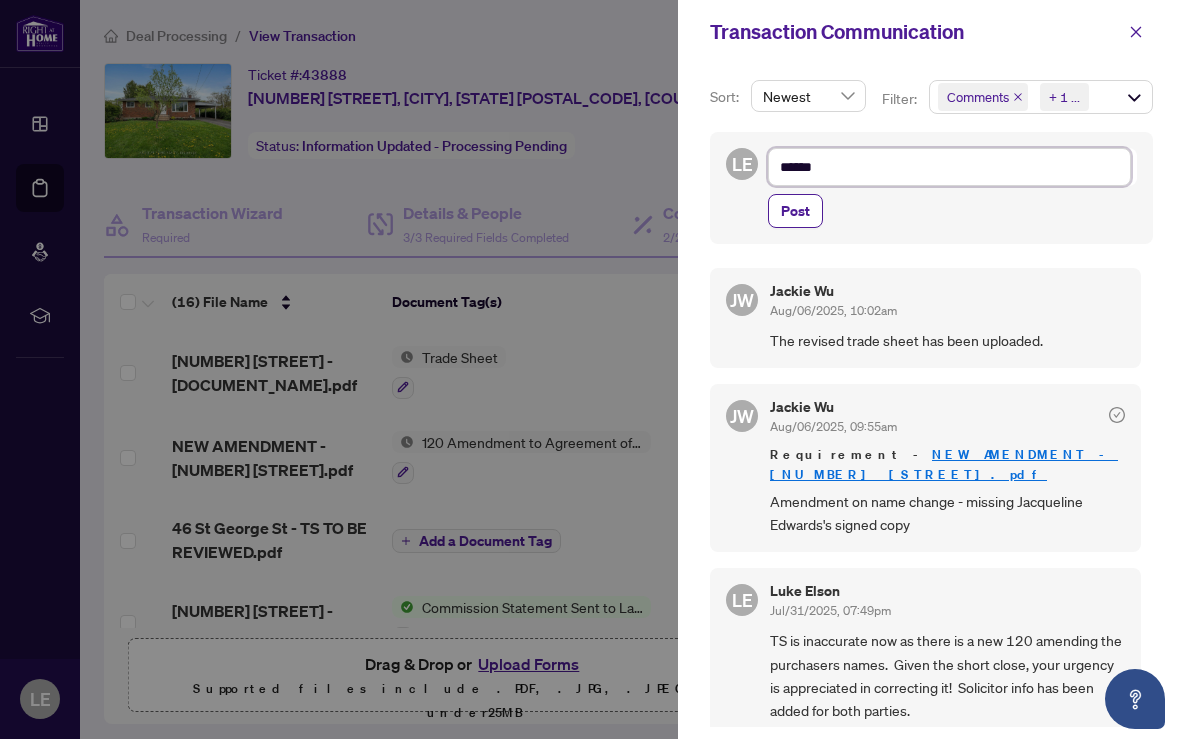 type on "*******" 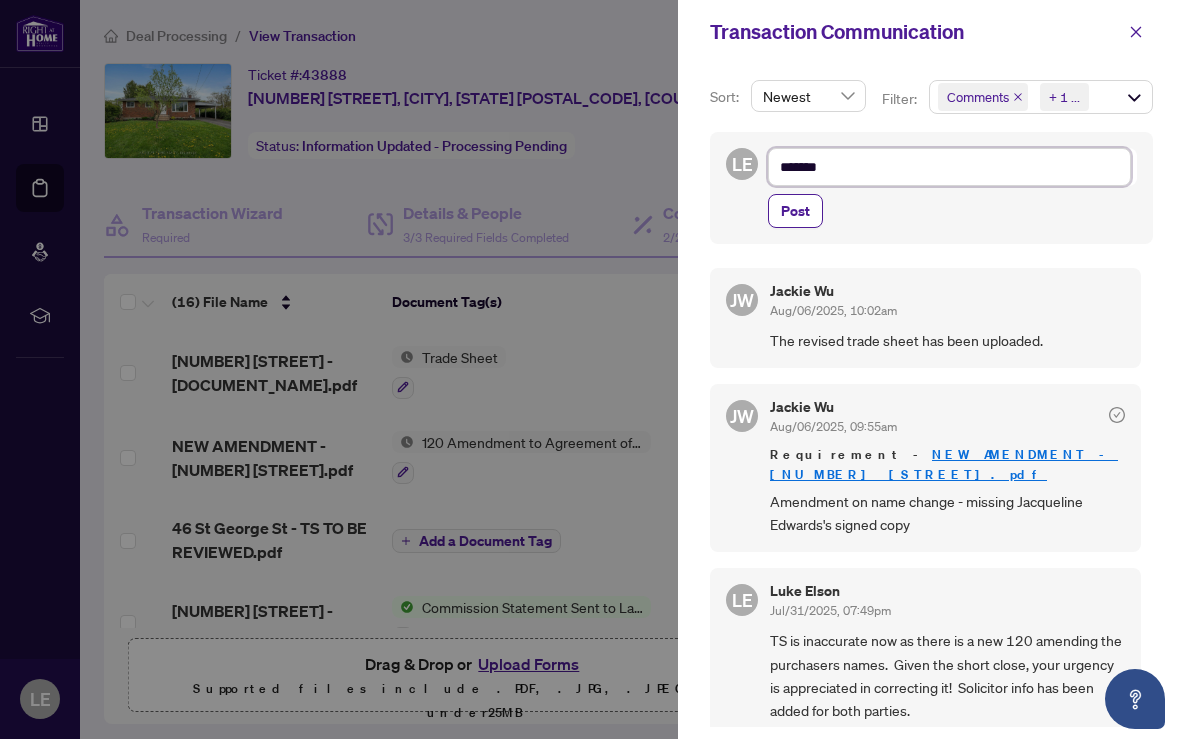 type on "********" 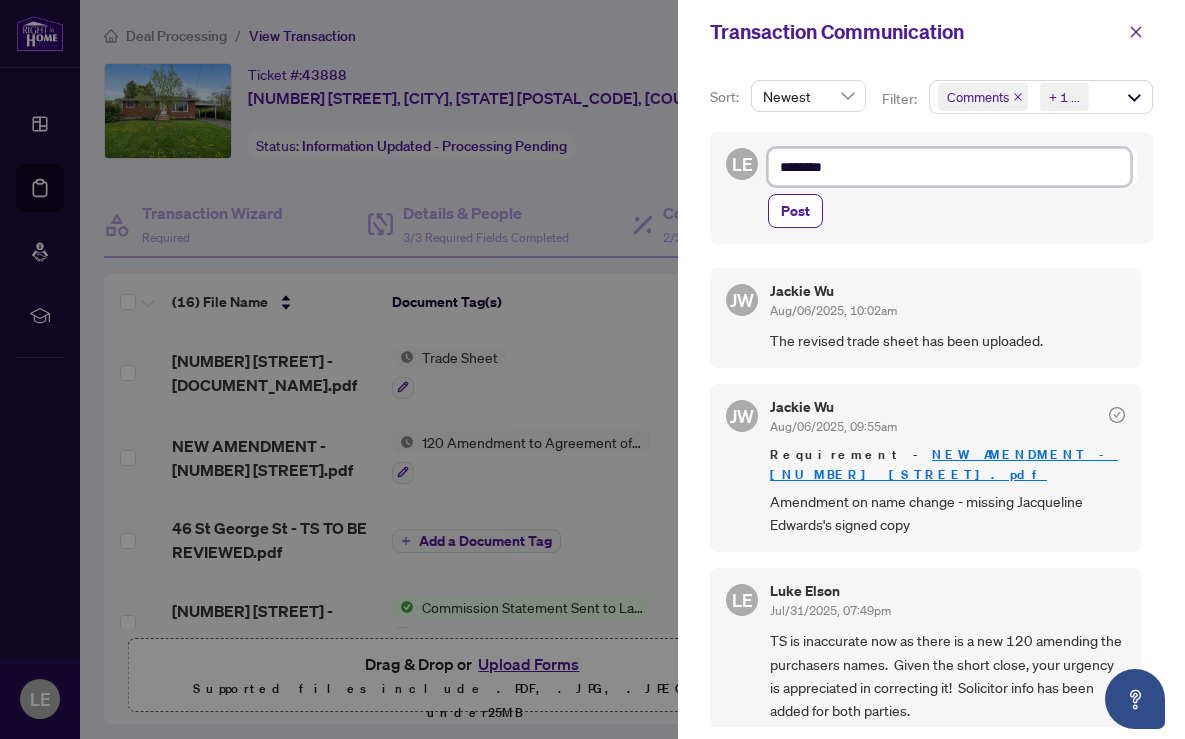 type on "*********" 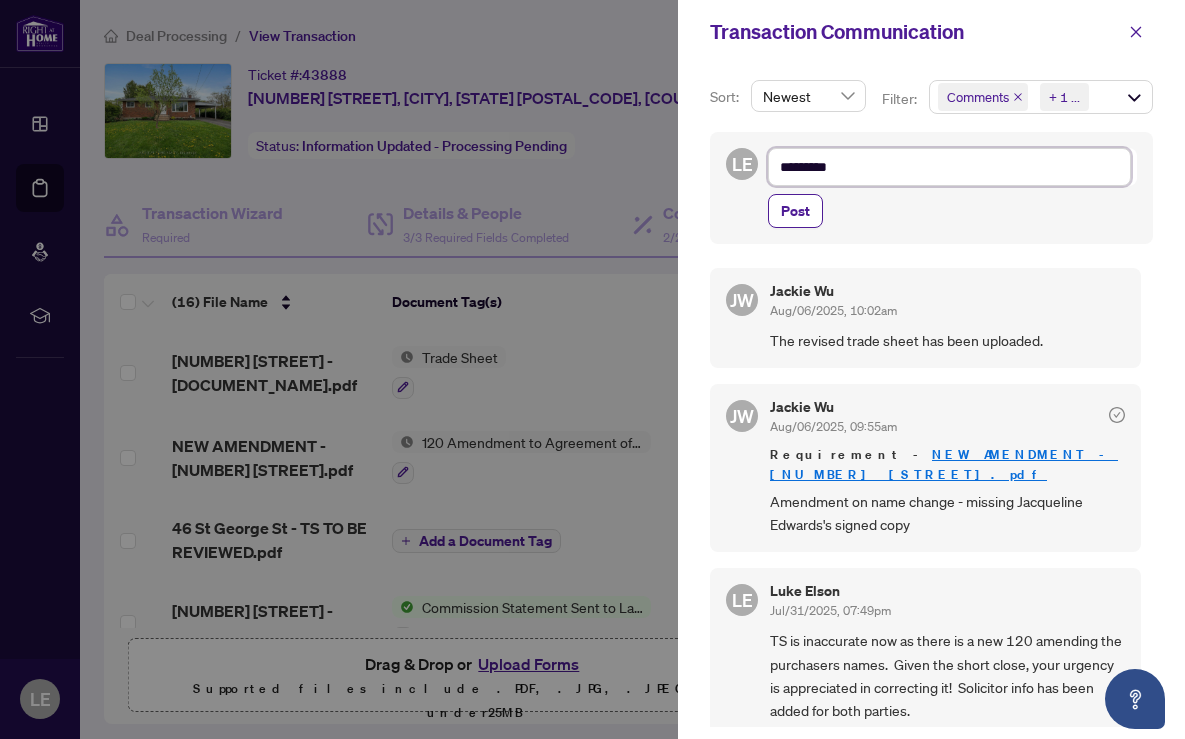 type on "*********" 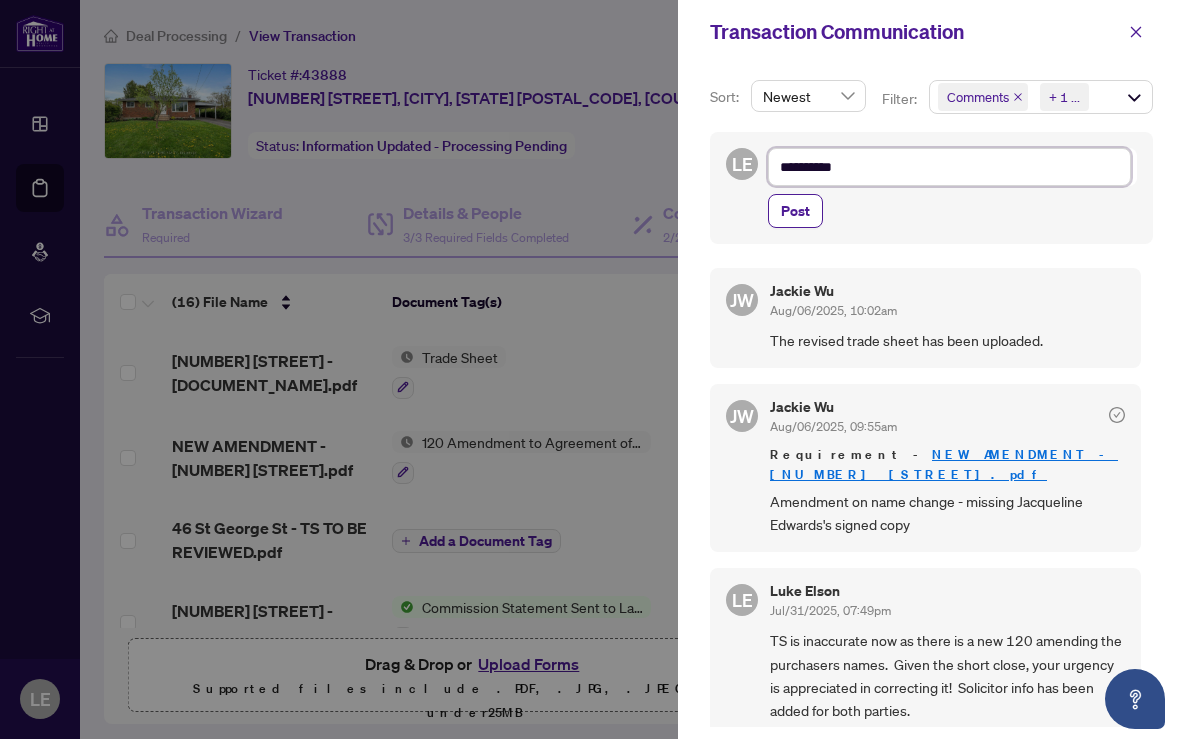 type on "**********" 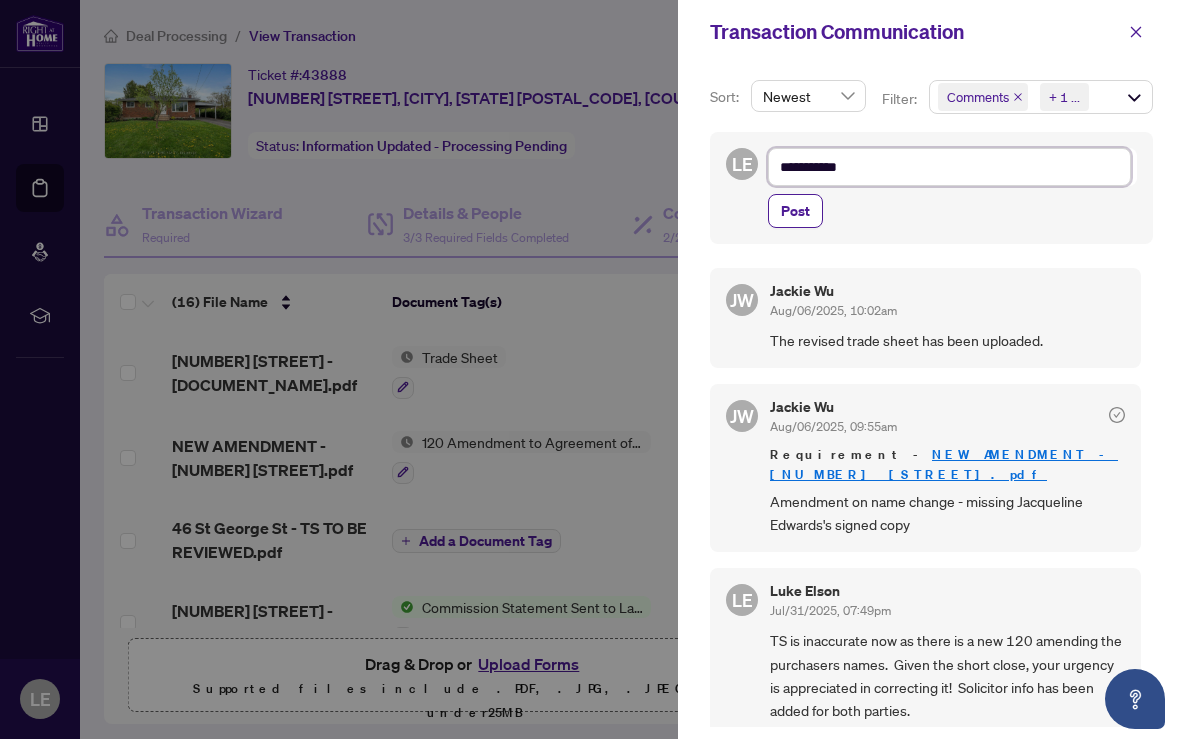 type on "**********" 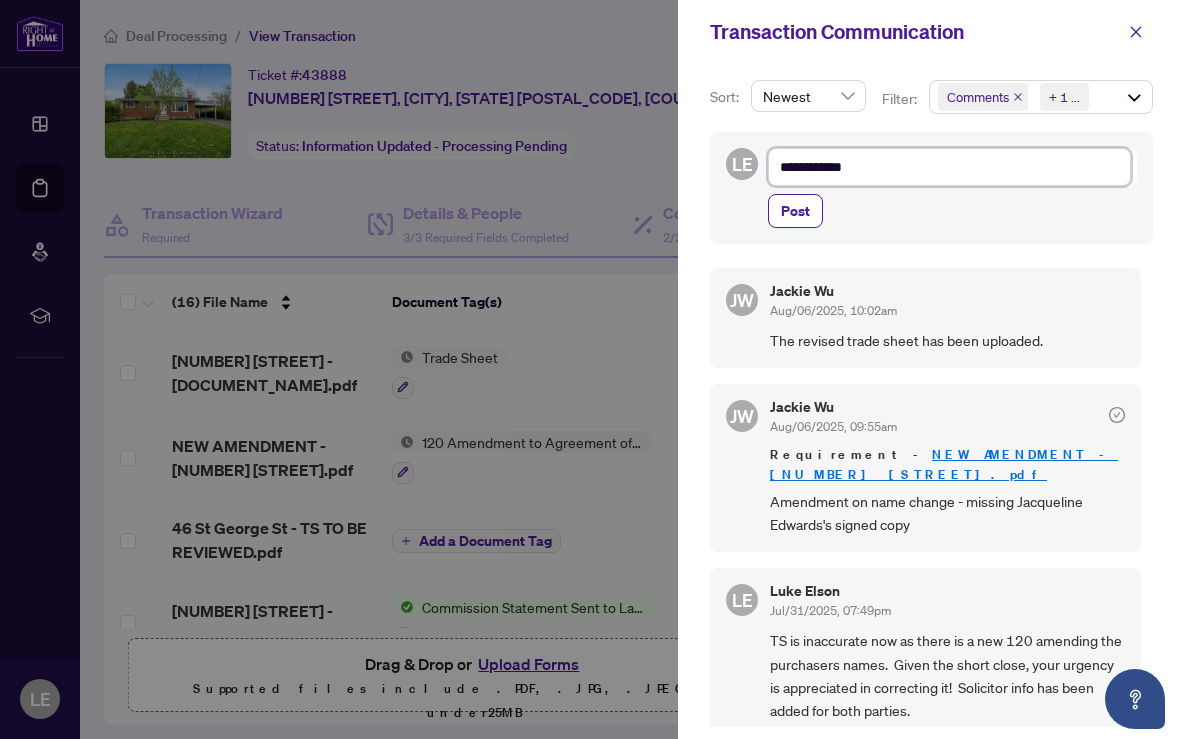 type on "**********" 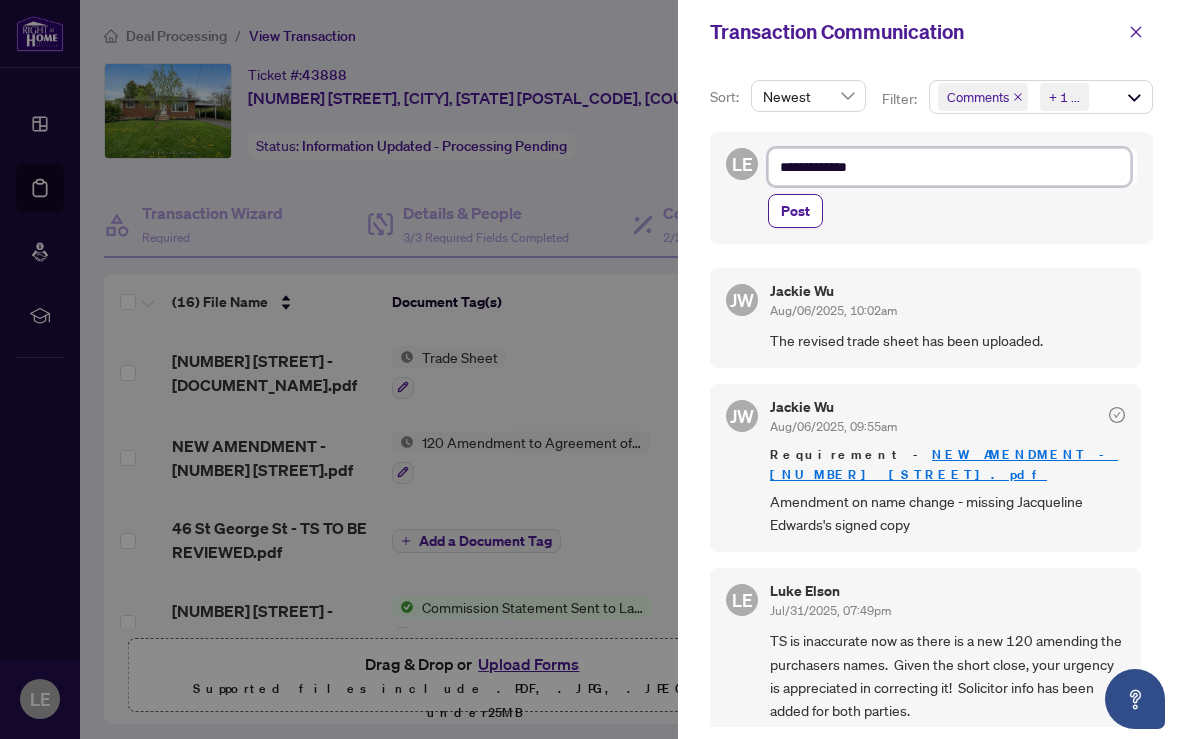 type on "**********" 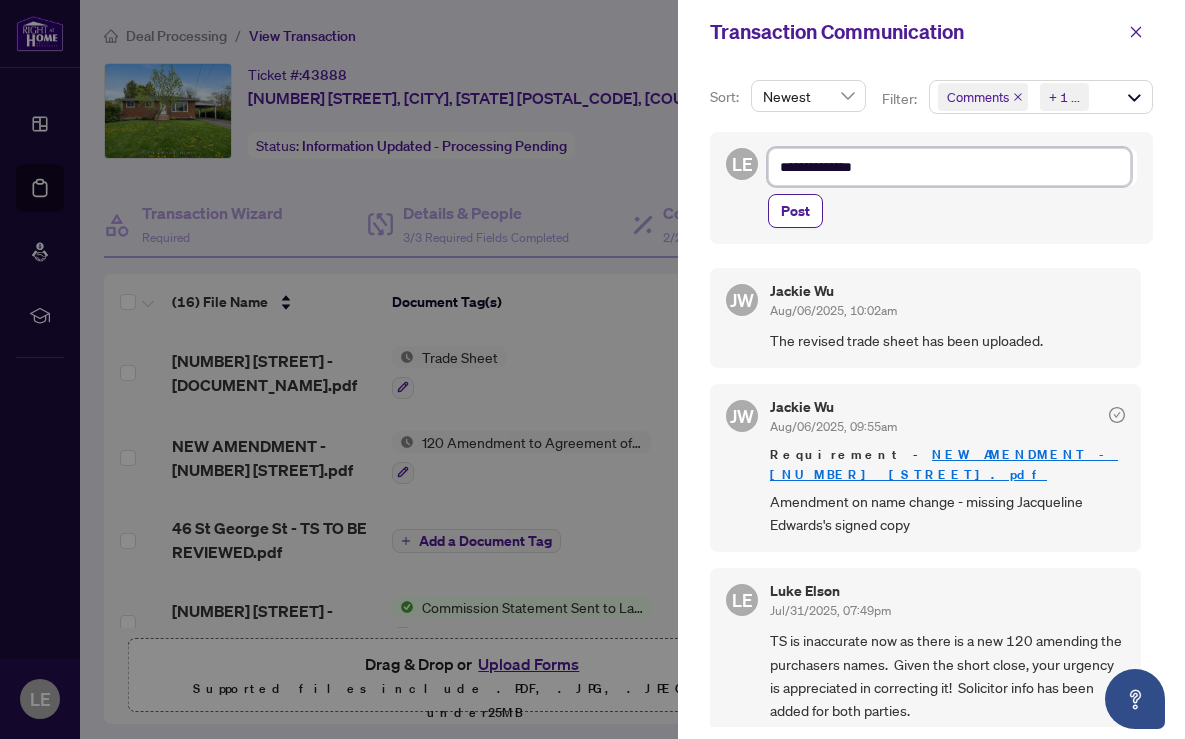 type on "**********" 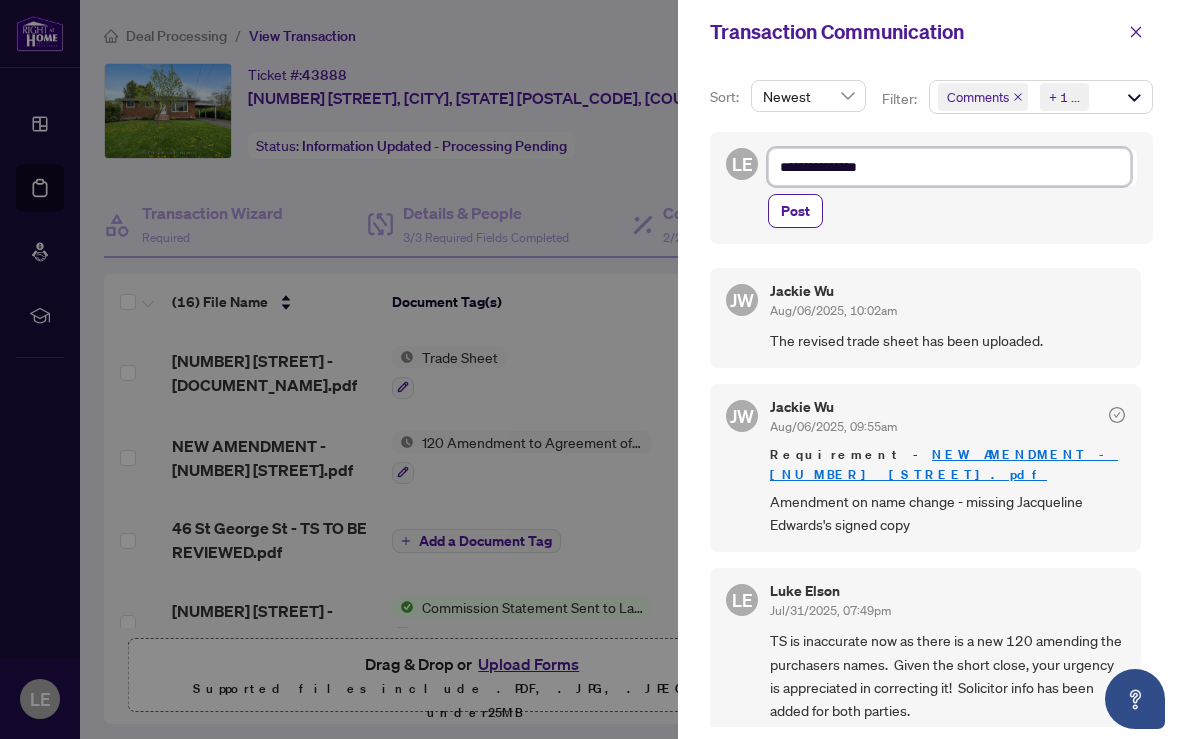 type on "**********" 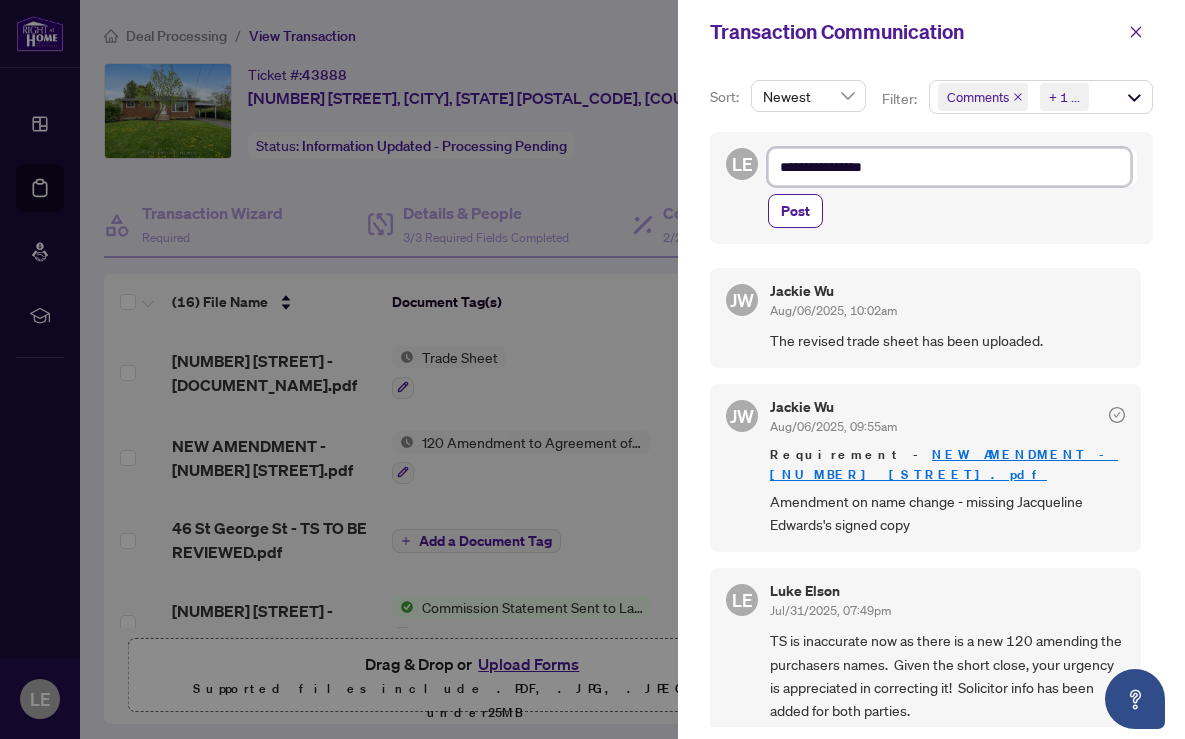 type on "**********" 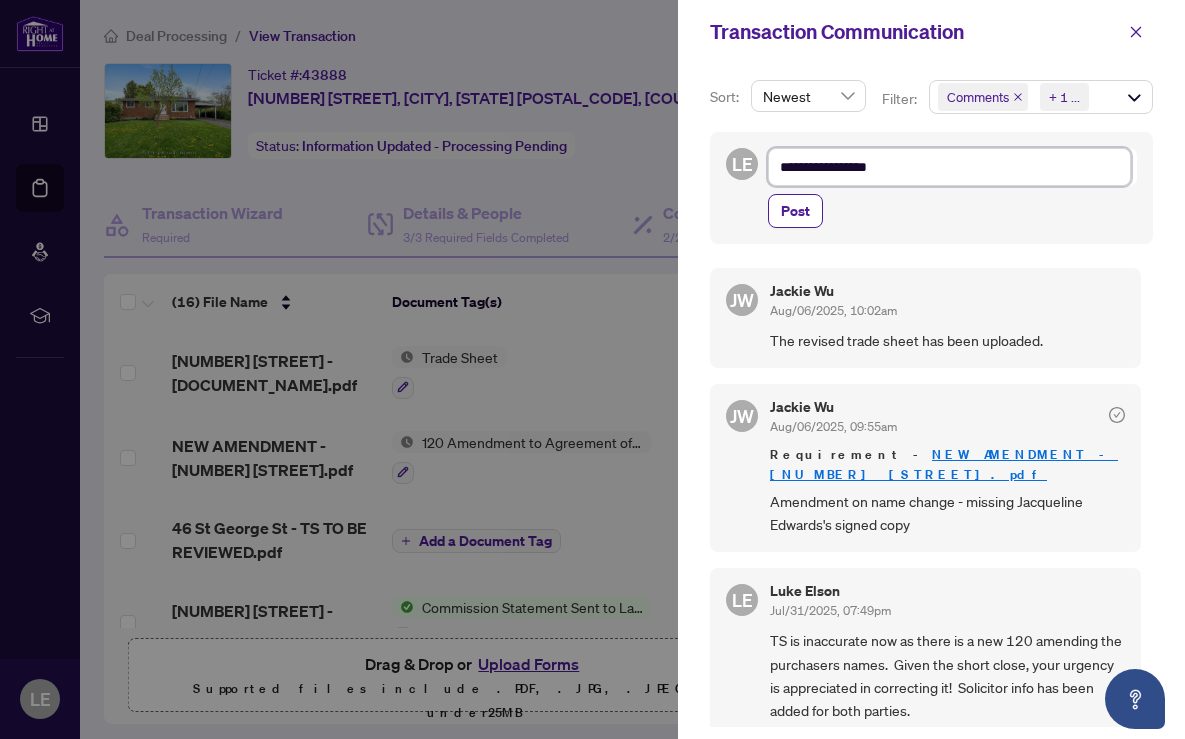 type on "**********" 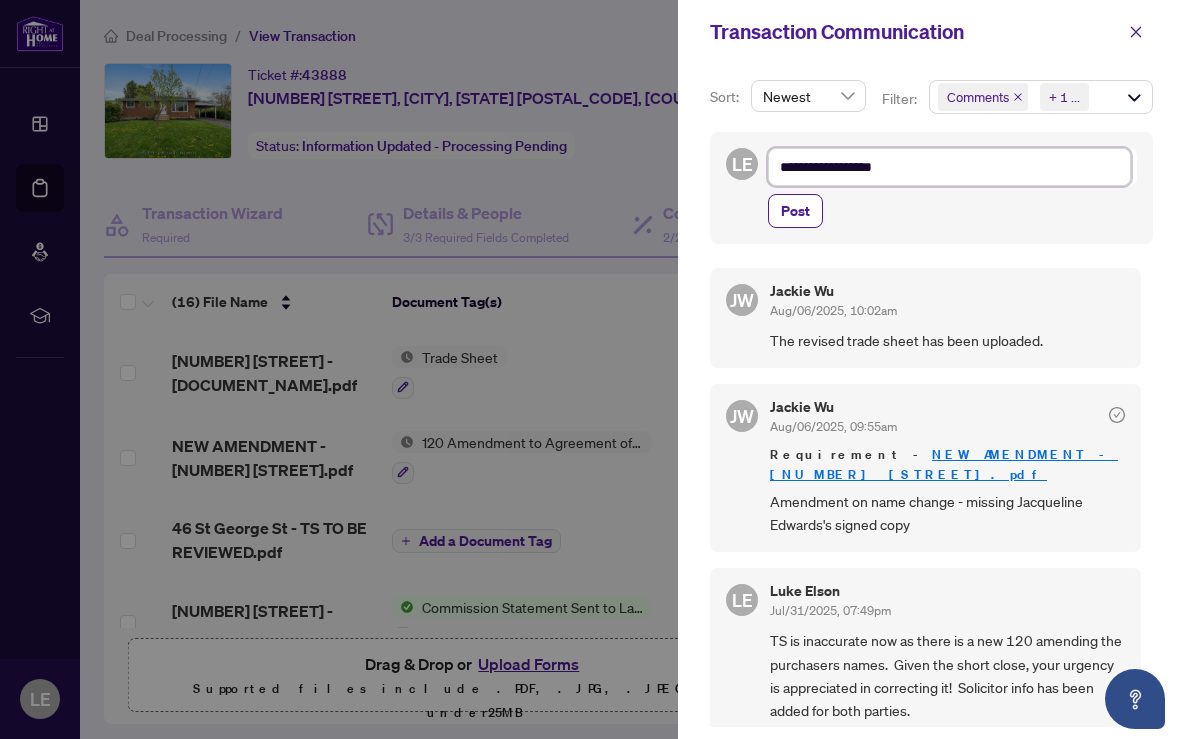 type on "**********" 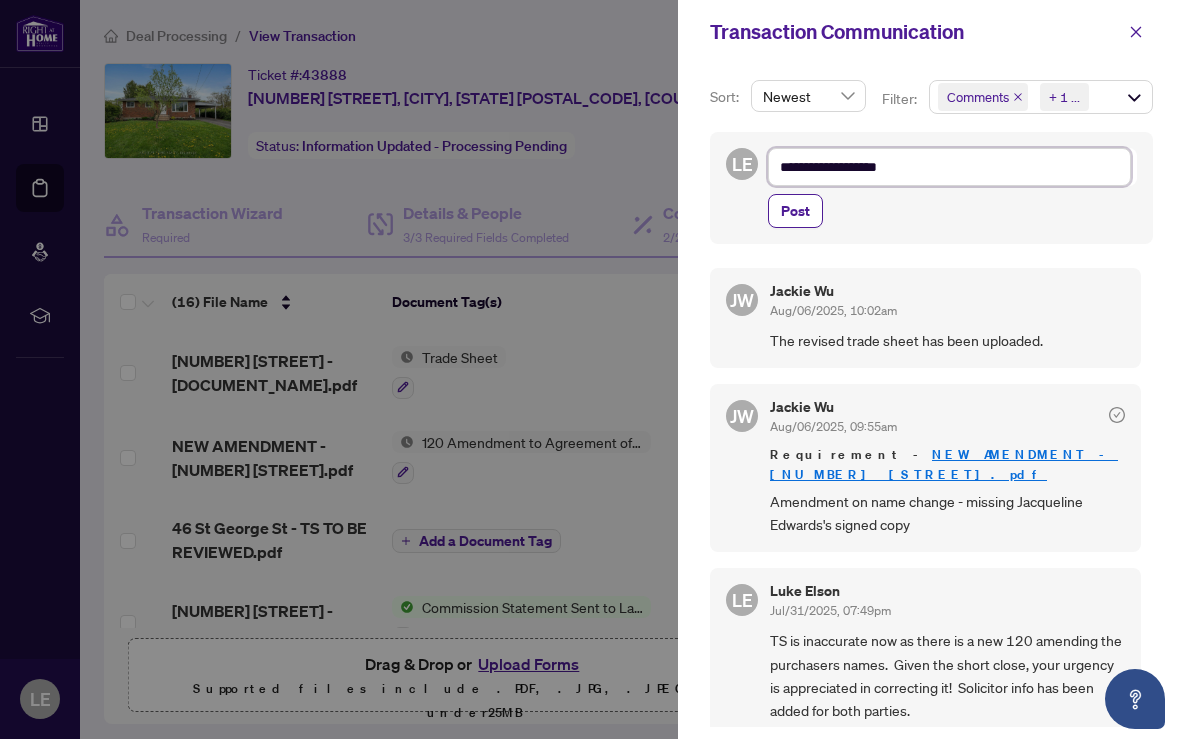 type on "**********" 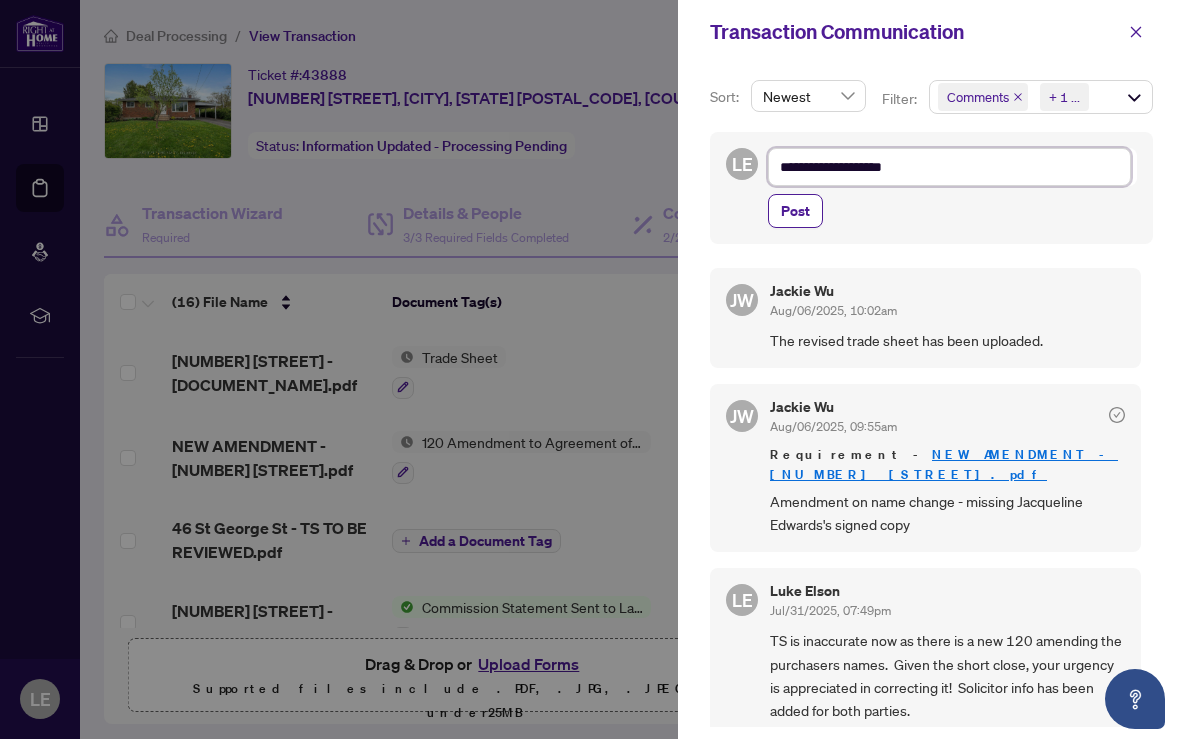 type on "**********" 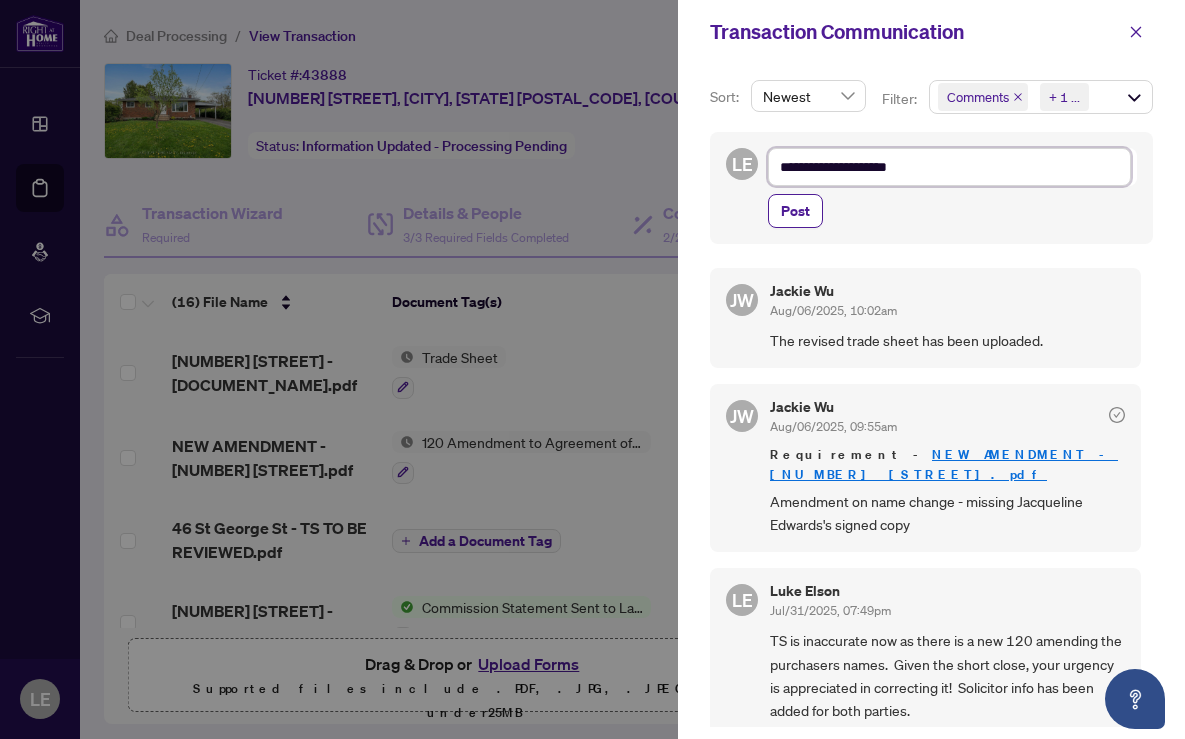 type on "**********" 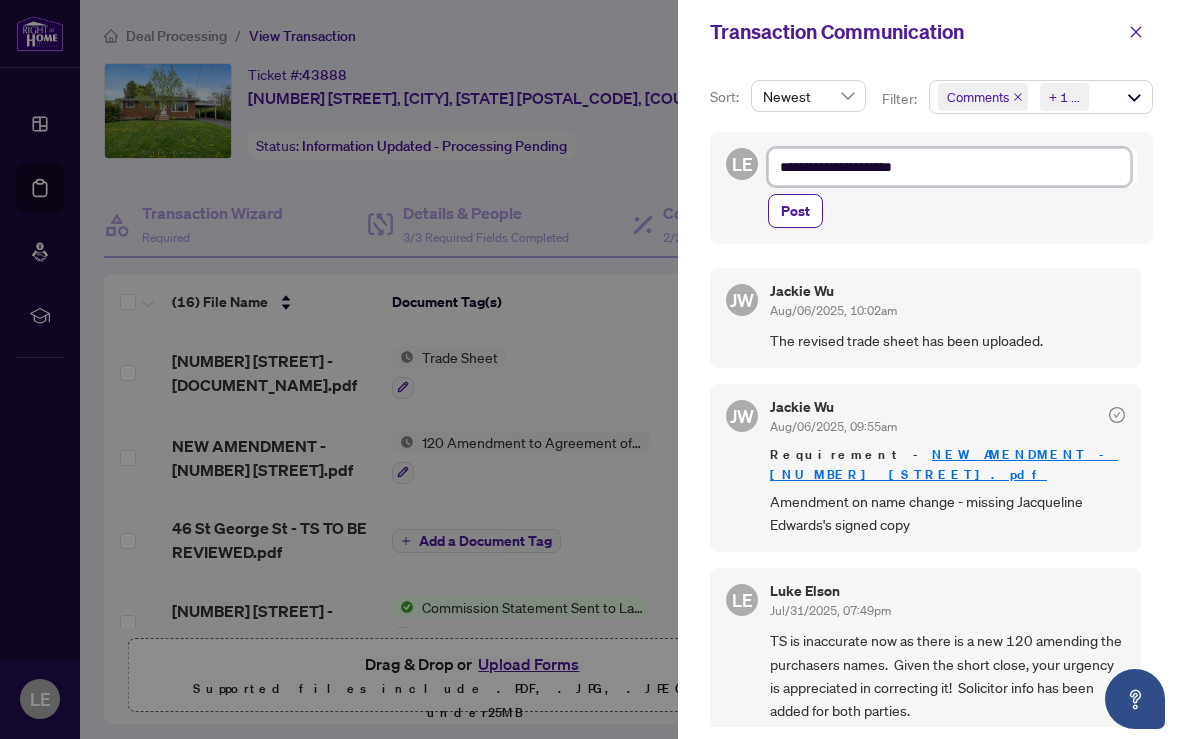 type on "**********" 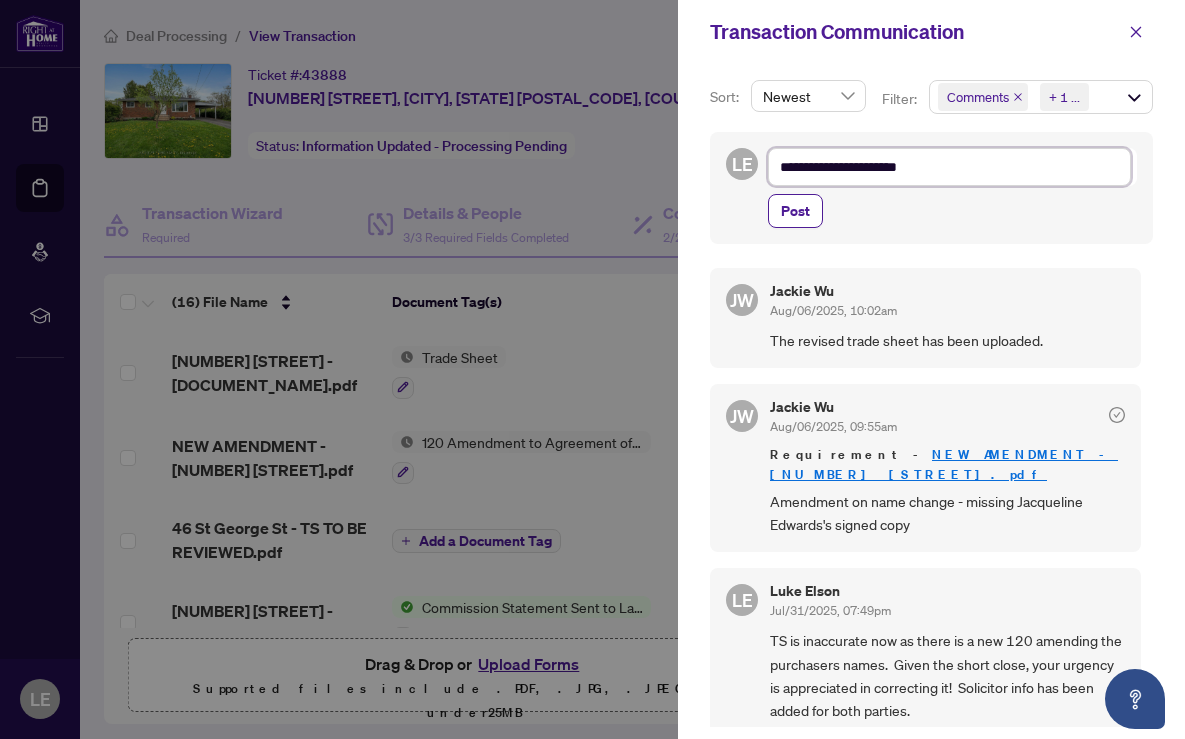 type on "**********" 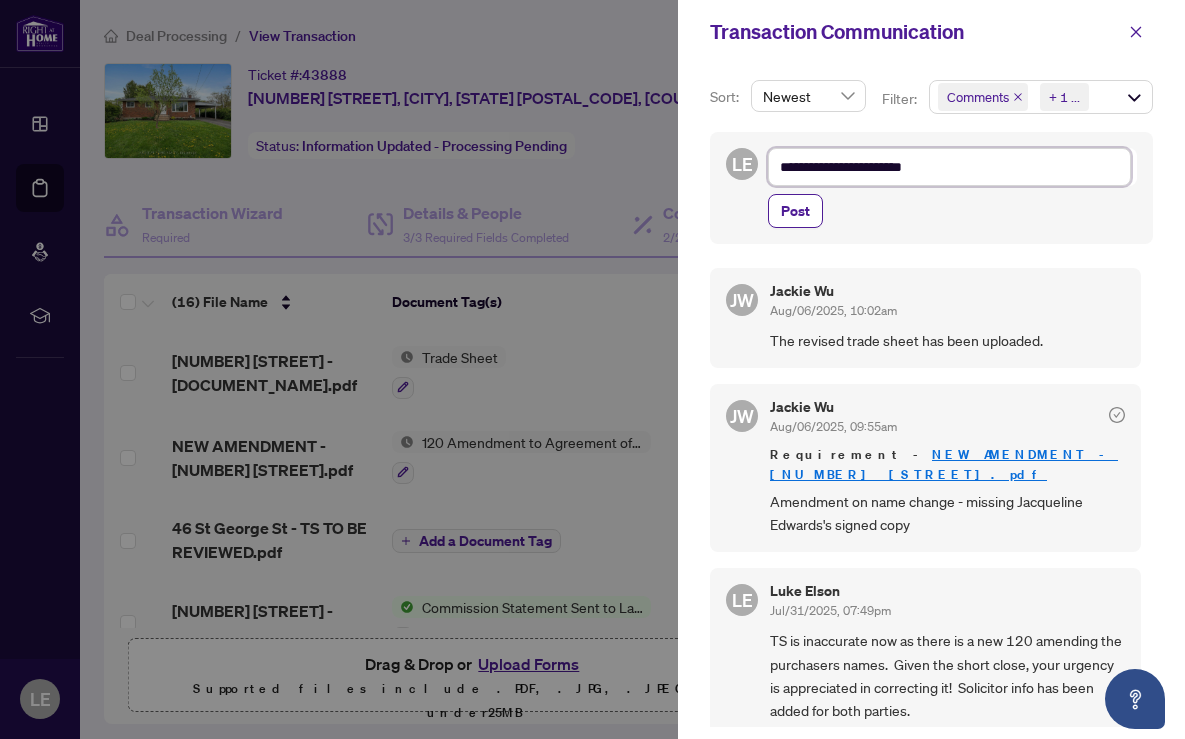 type on "**********" 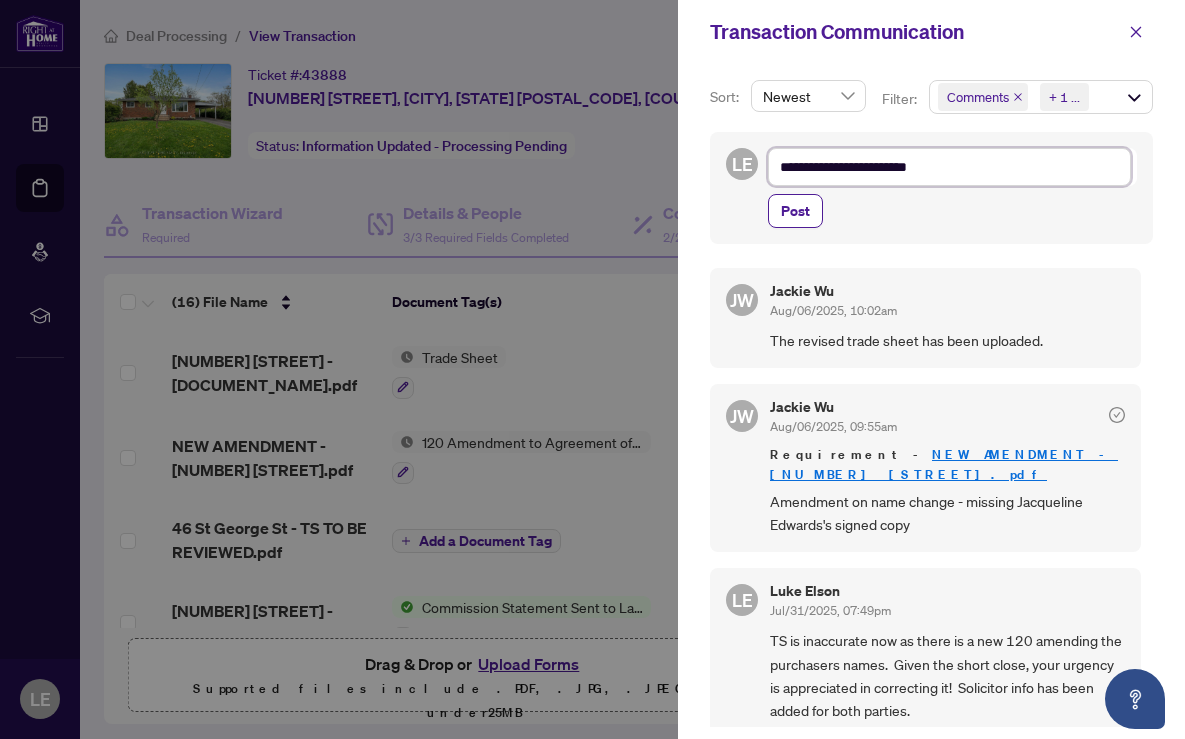 type on "**********" 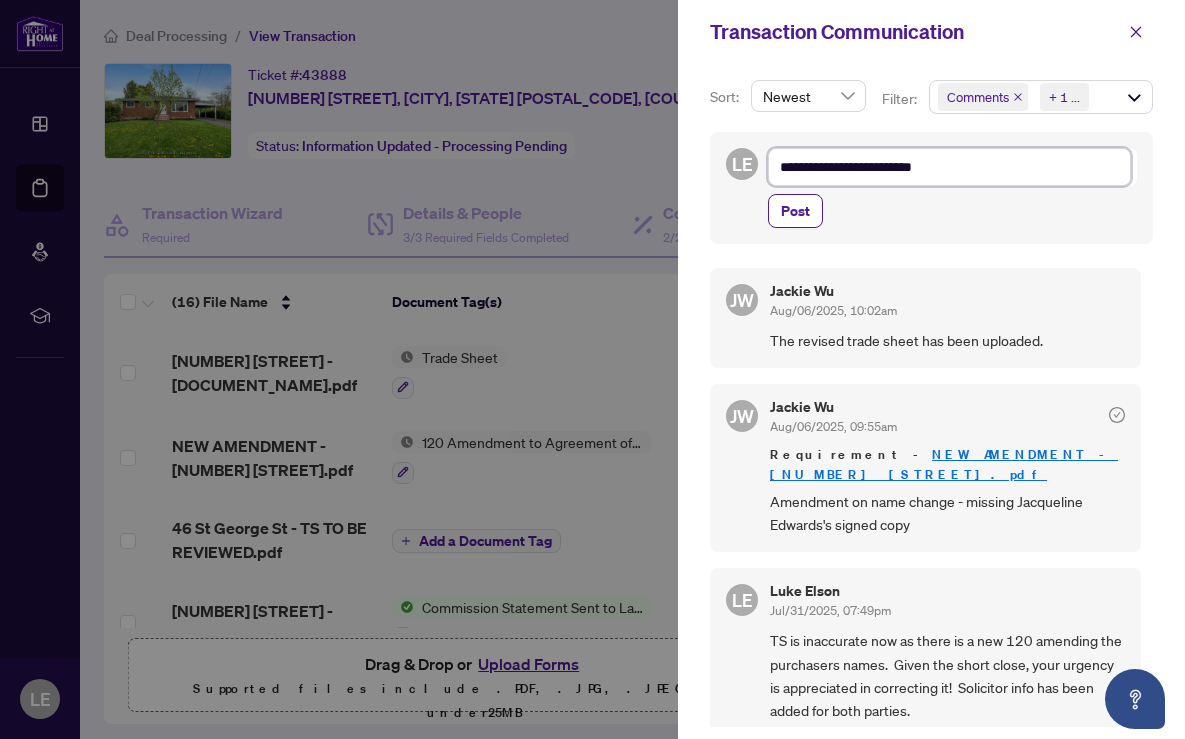 type on "**********" 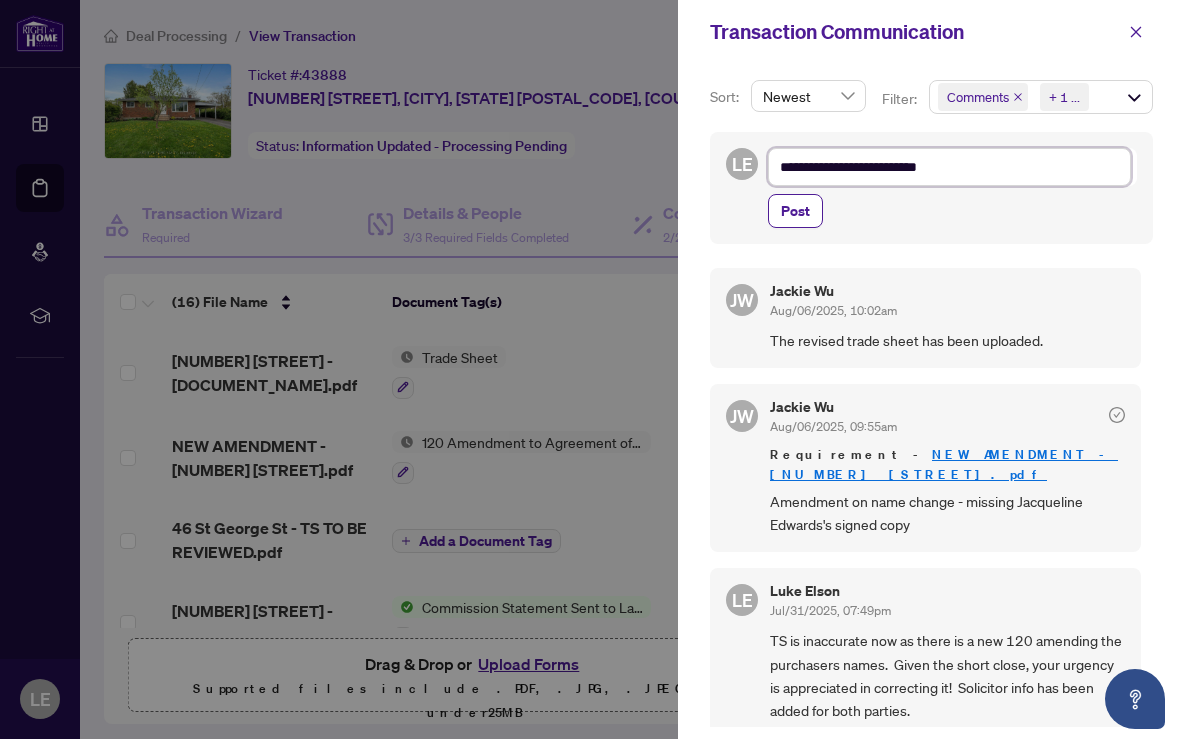 type on "**********" 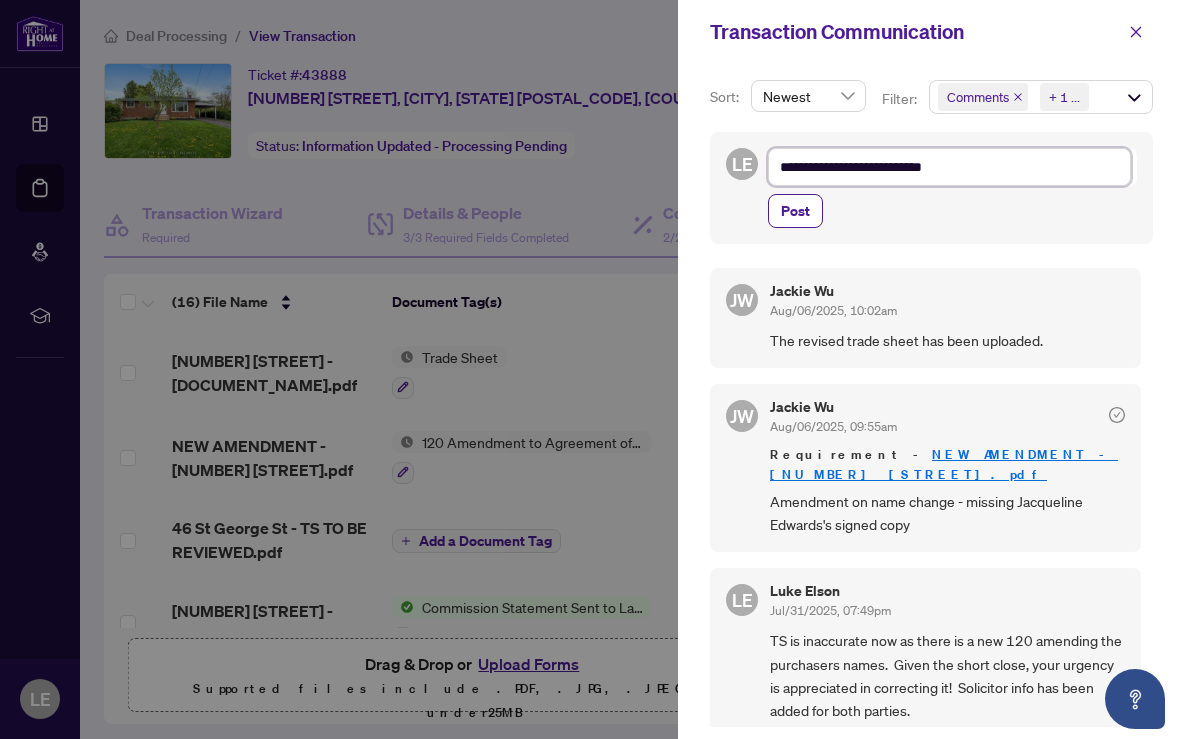 type on "**********" 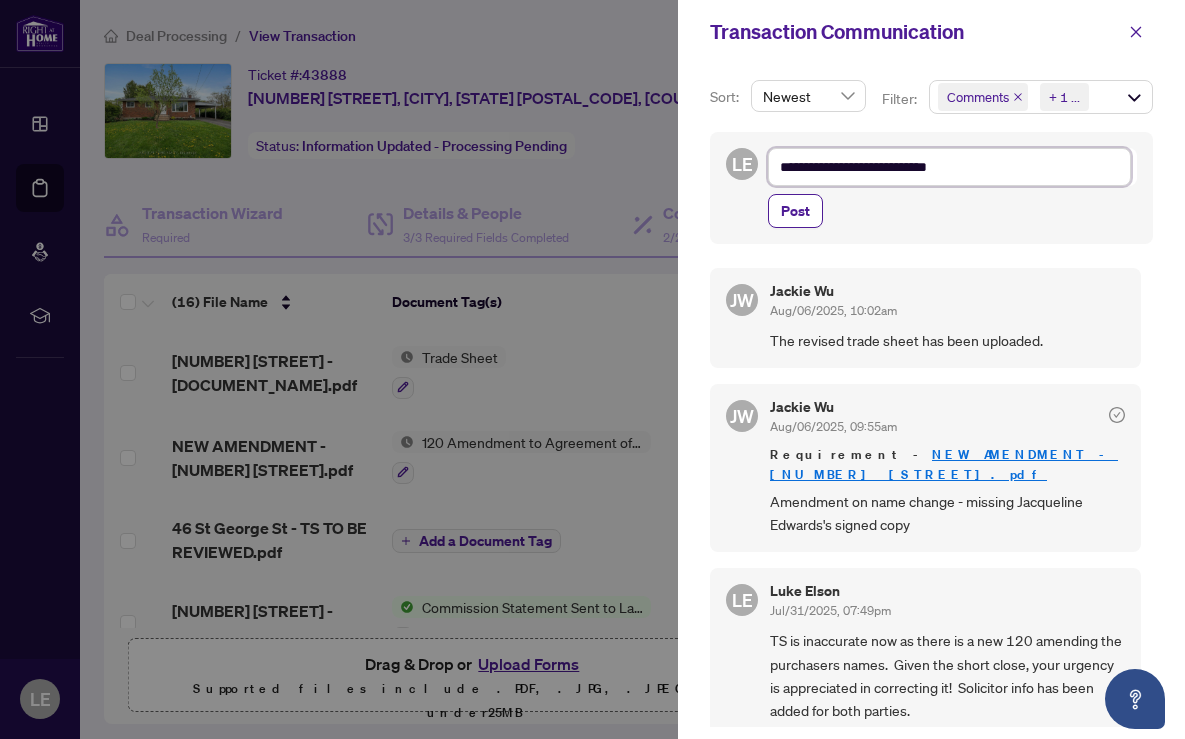 type on "**********" 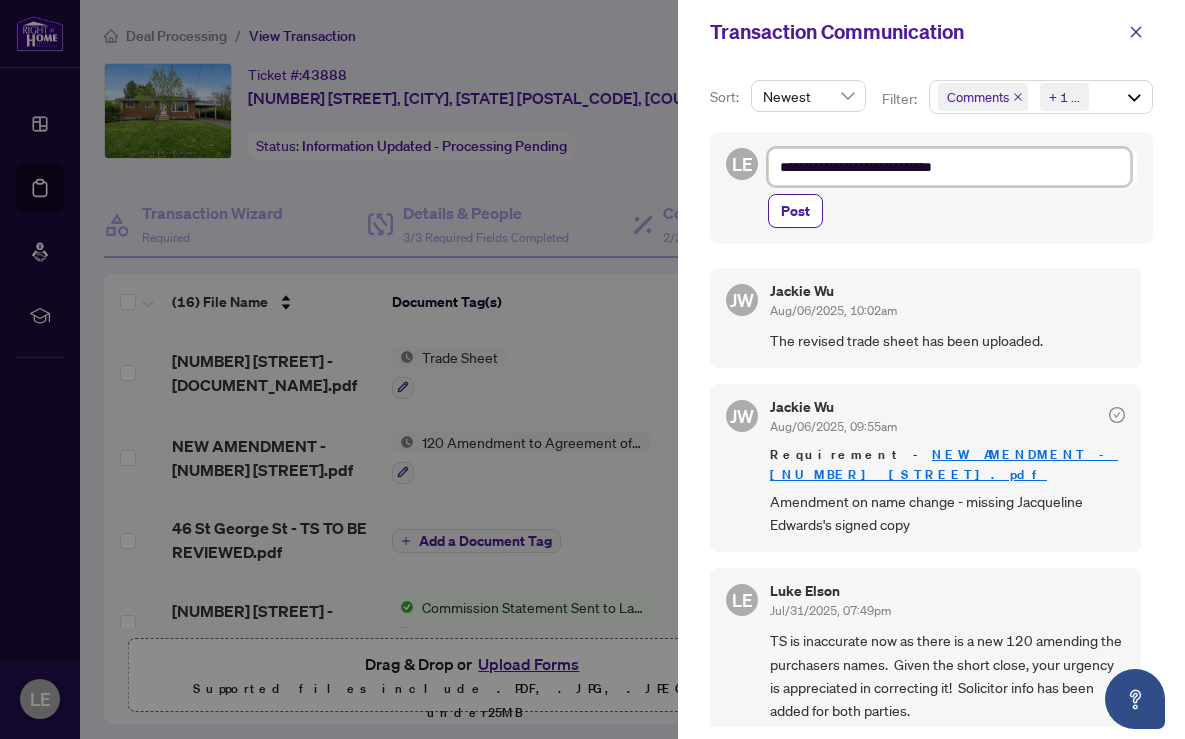 type on "**********" 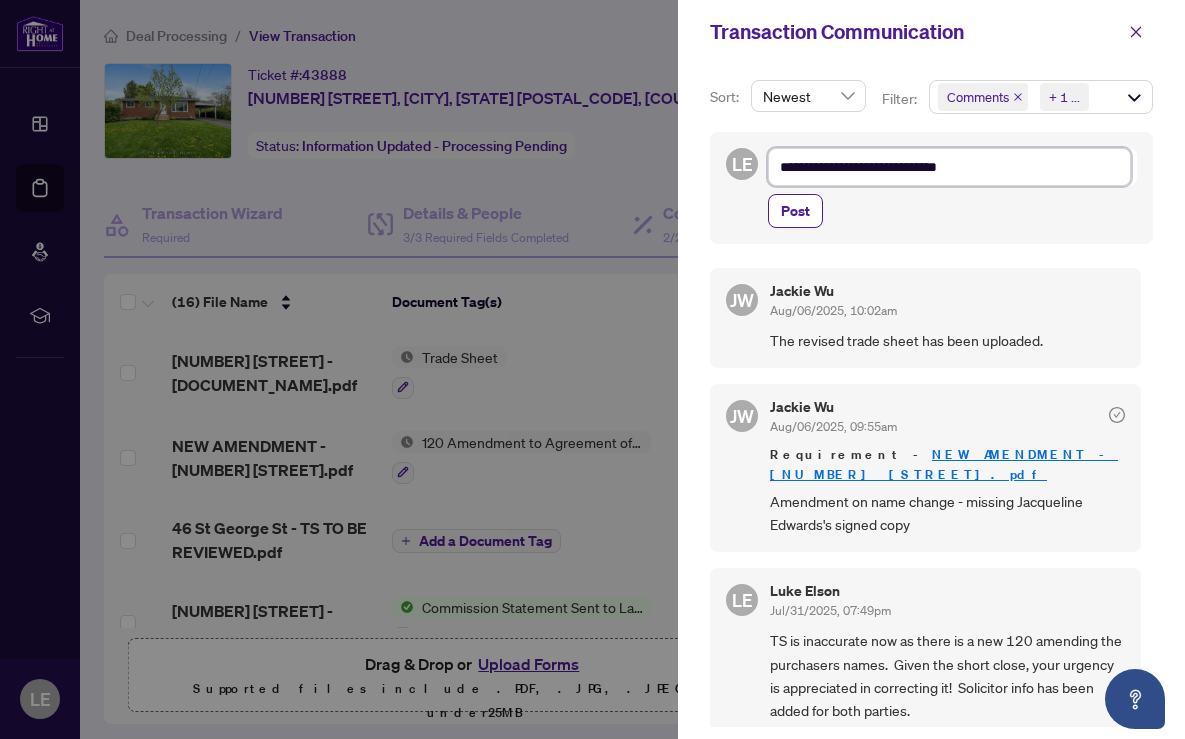 type on "**********" 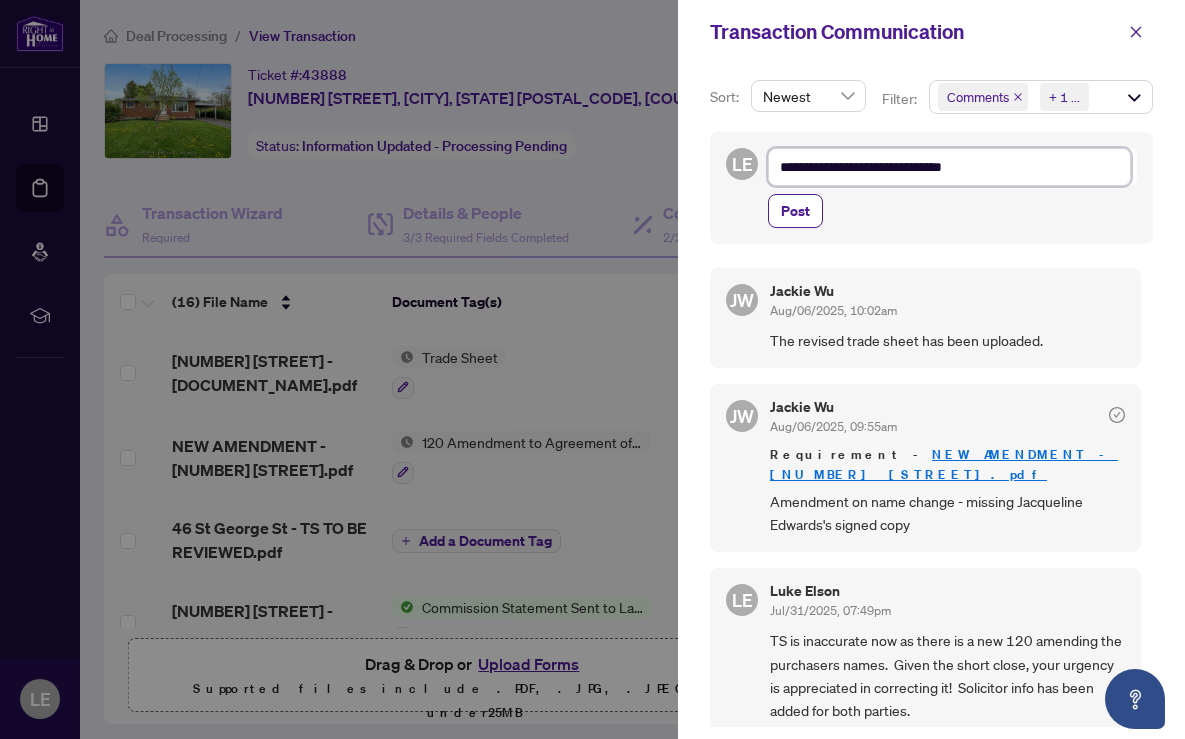 type on "**********" 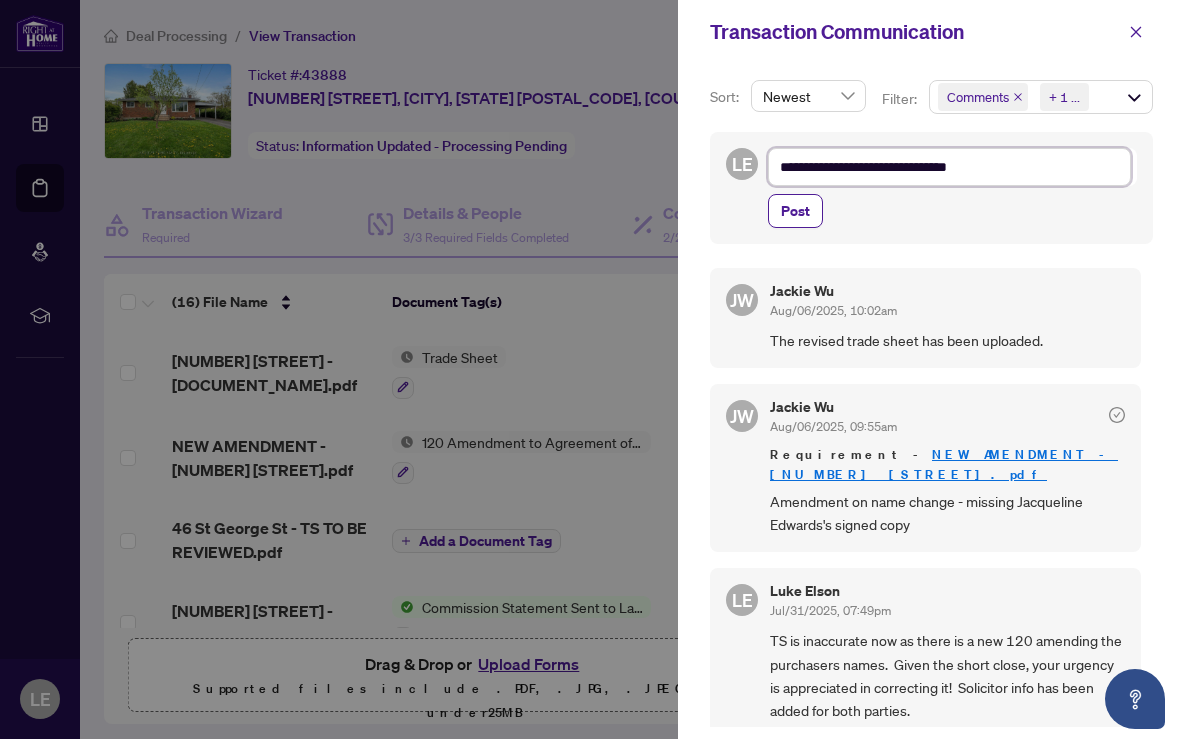 type on "**********" 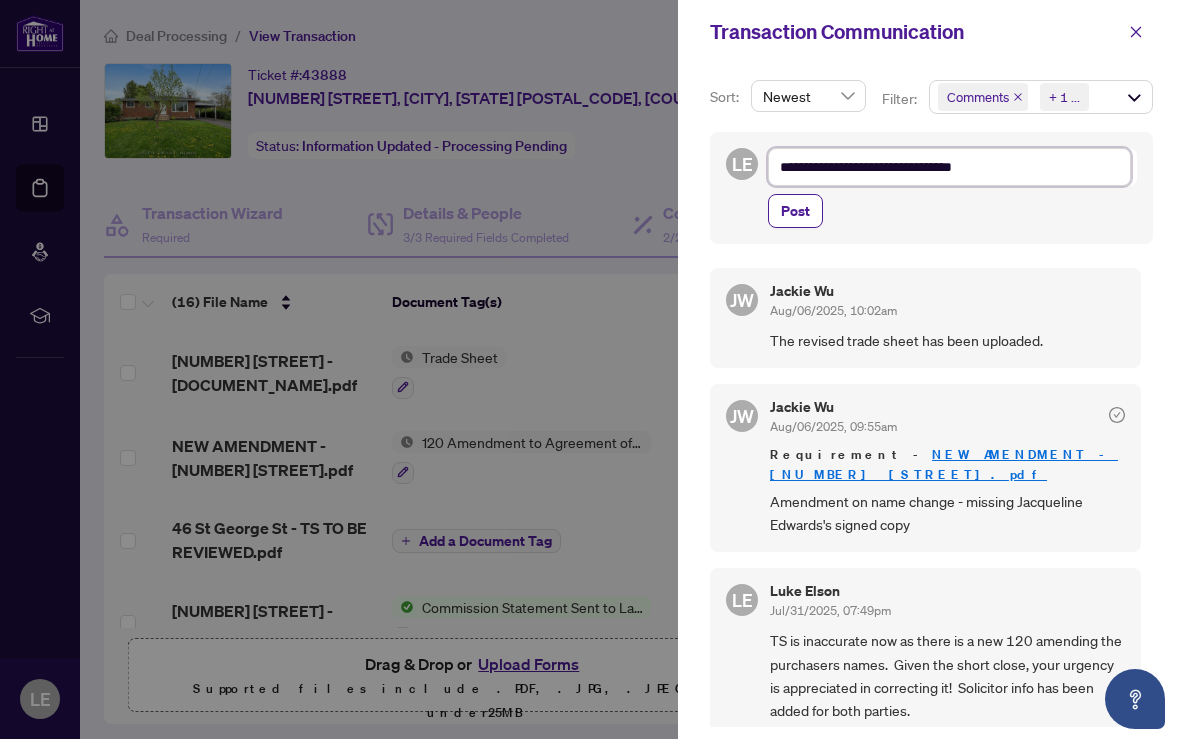 type on "**********" 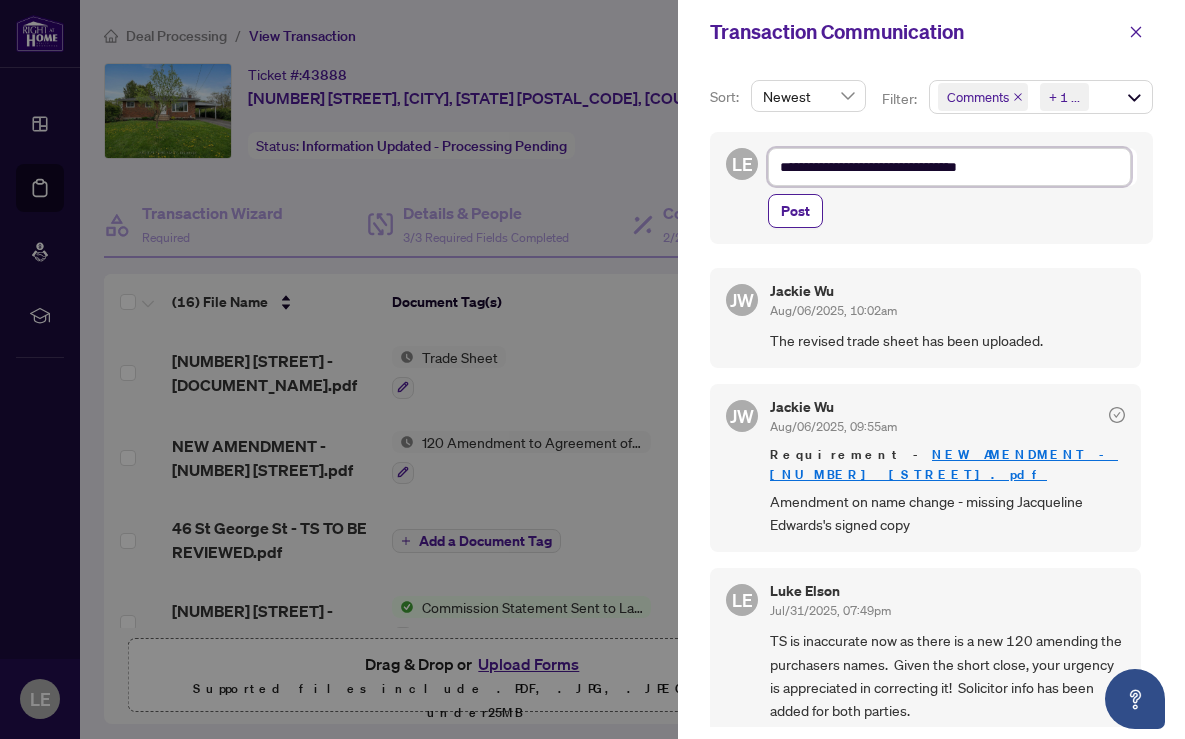 type on "**********" 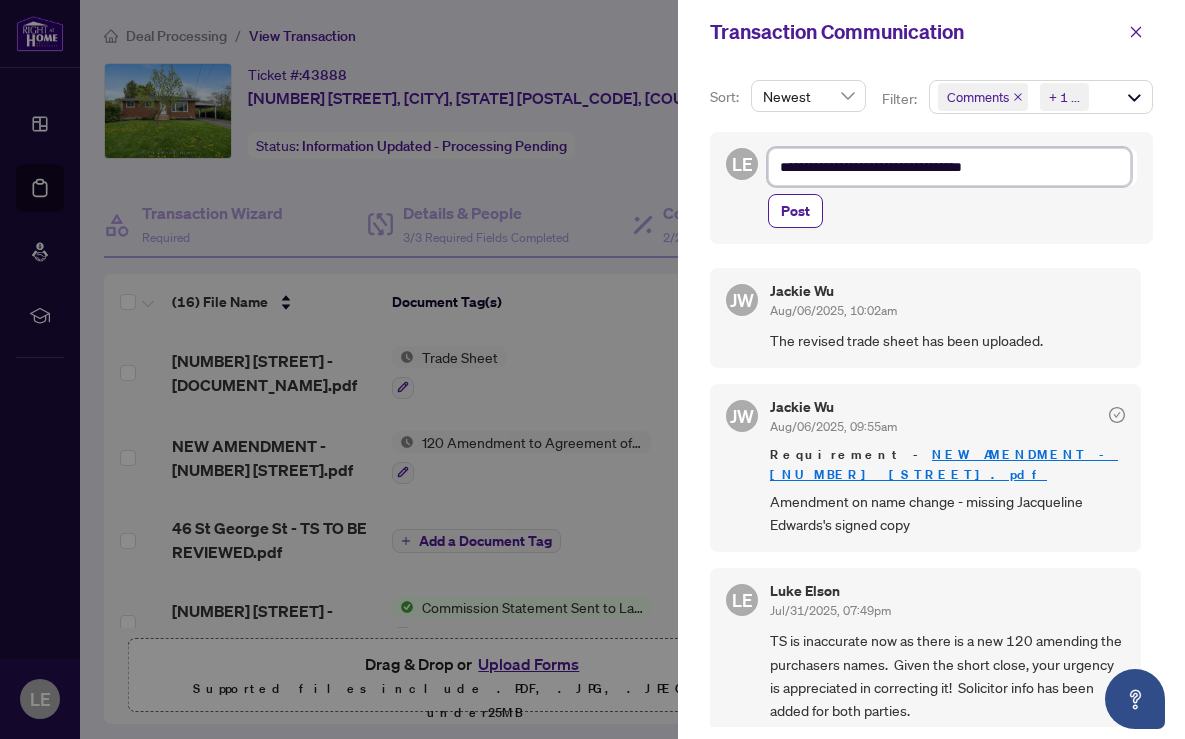 type on "**********" 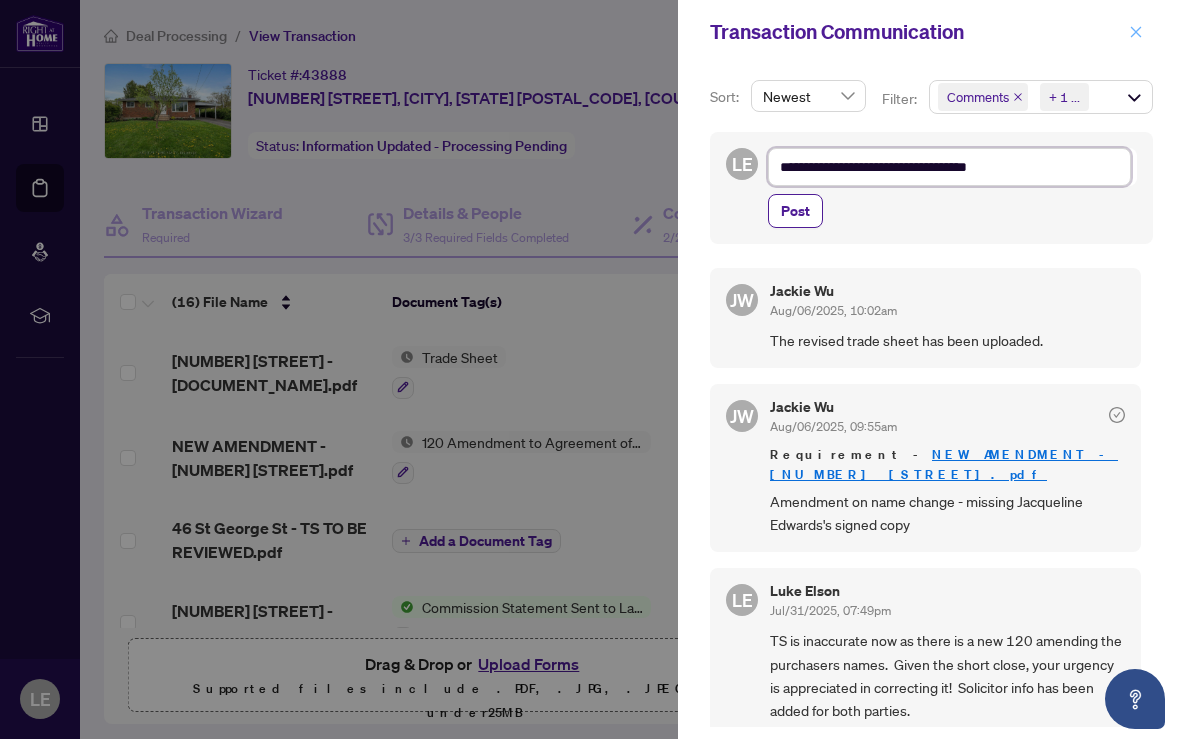 type on "**********" 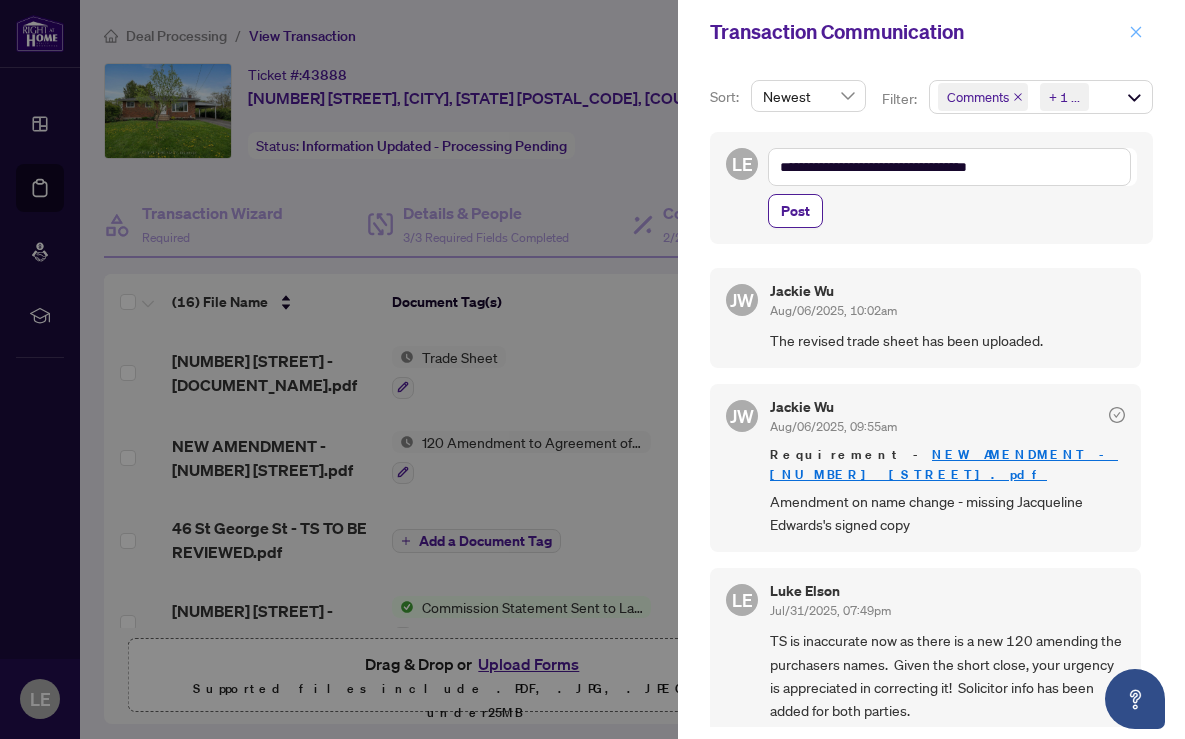 click 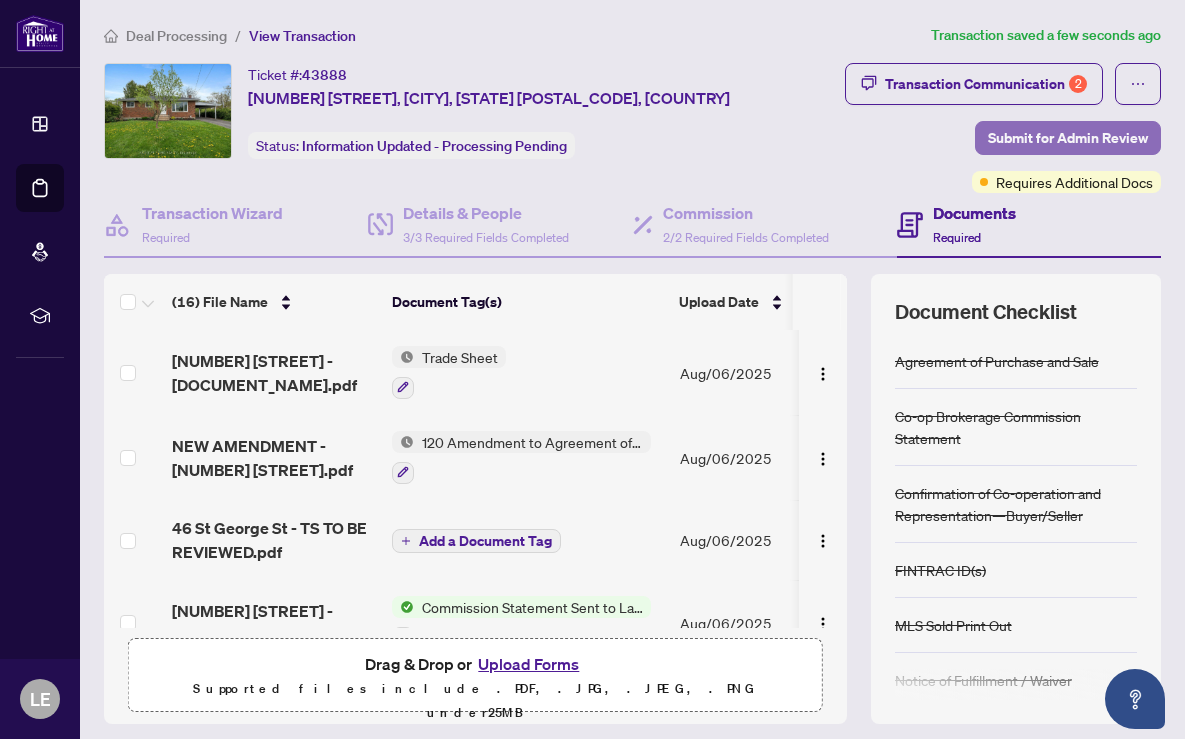 click on "Submit for Admin Review" at bounding box center [1068, 138] 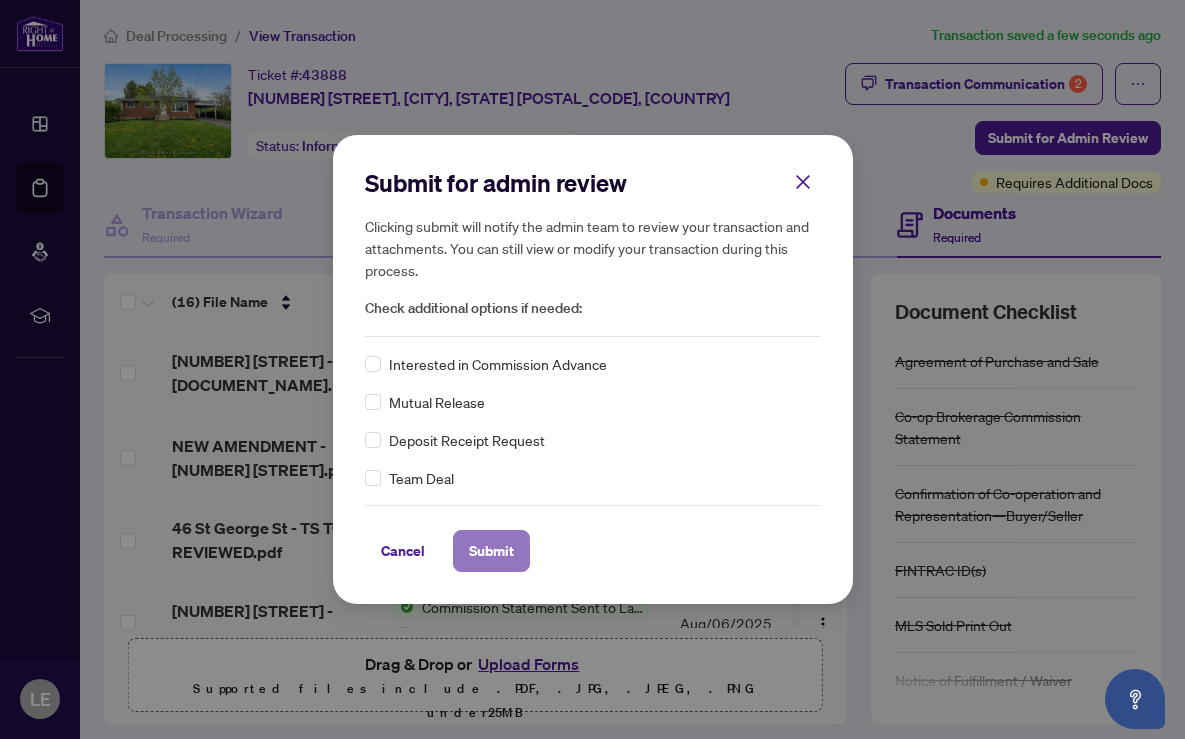 click on "Submit" at bounding box center [491, 551] 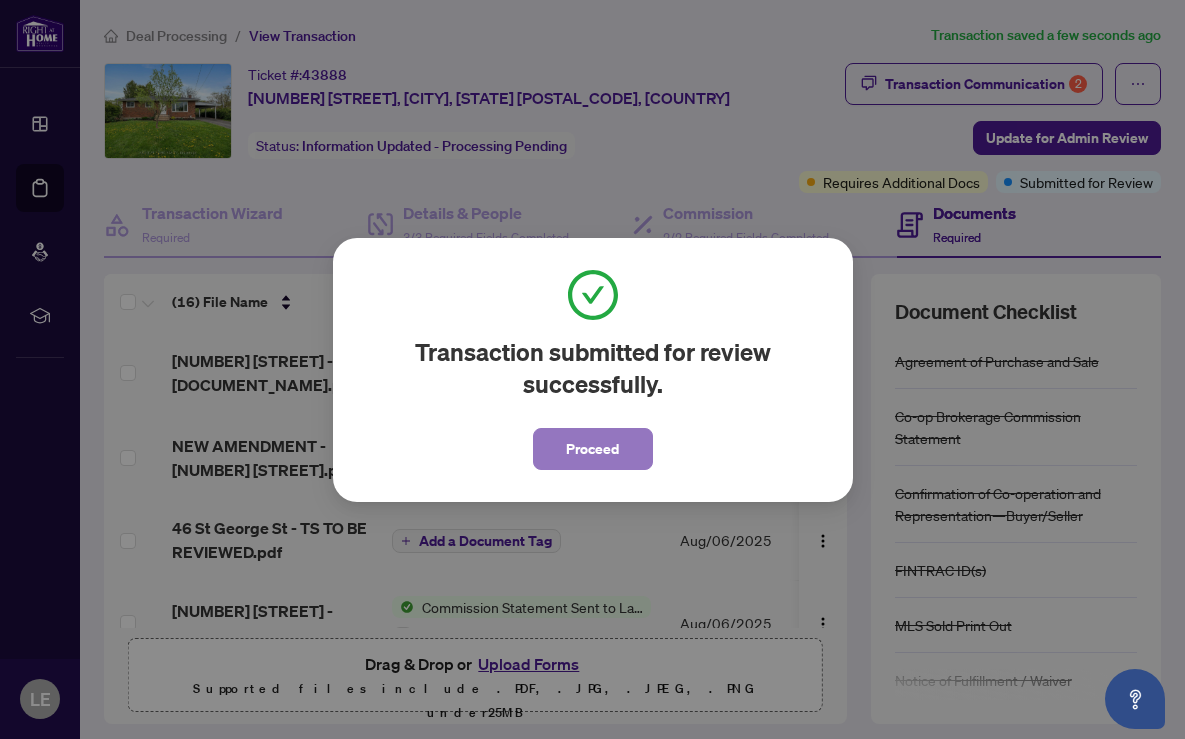 click on "Proceed" at bounding box center (592, 449) 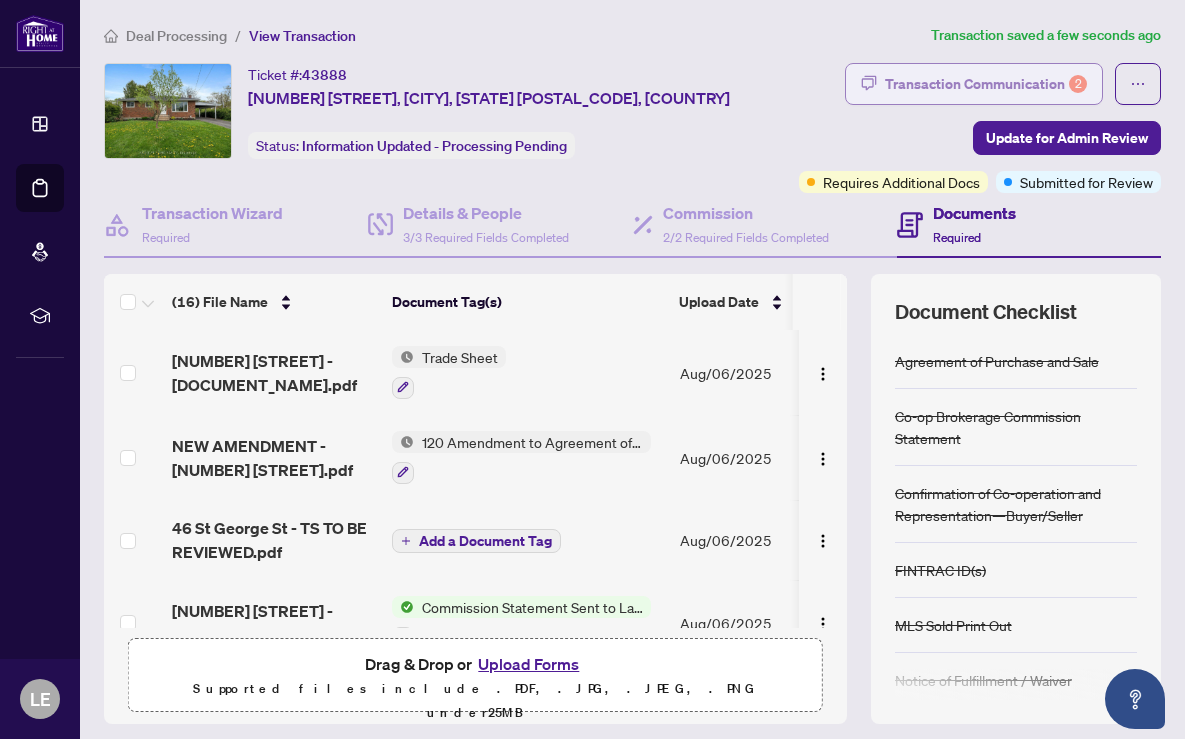 click on "Transaction Communication 2" at bounding box center (986, 84) 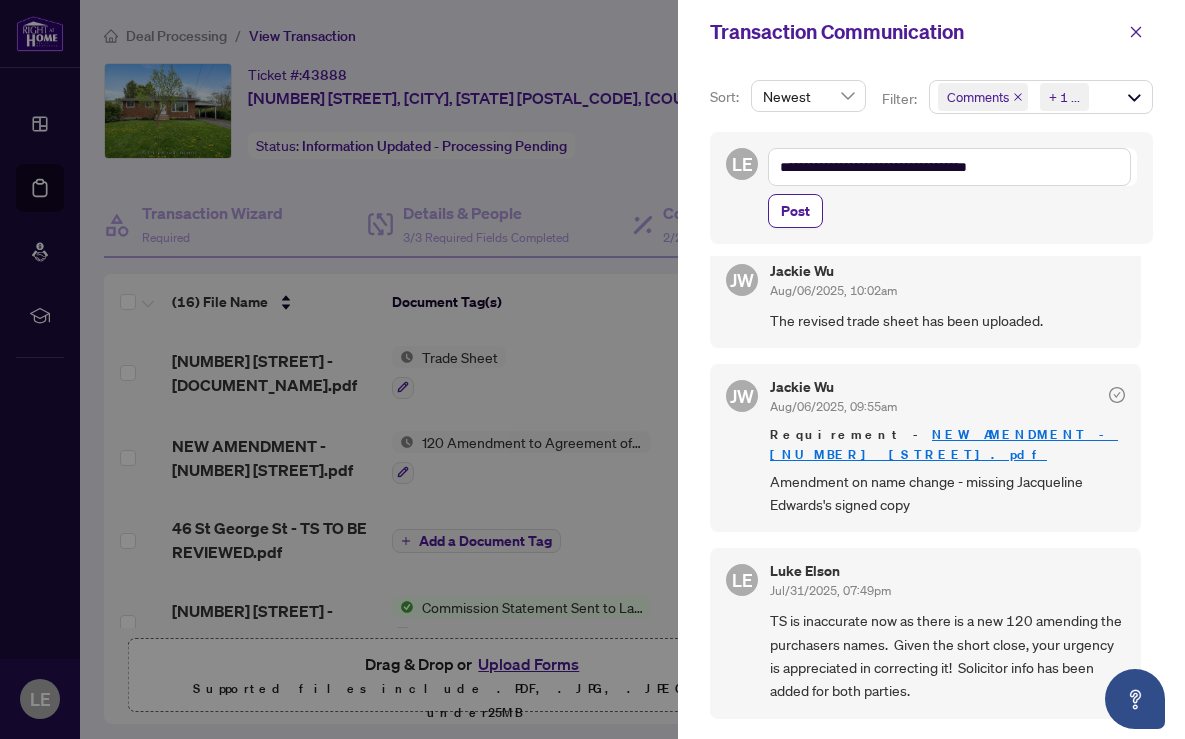 scroll, scrollTop: 0, scrollLeft: 0, axis: both 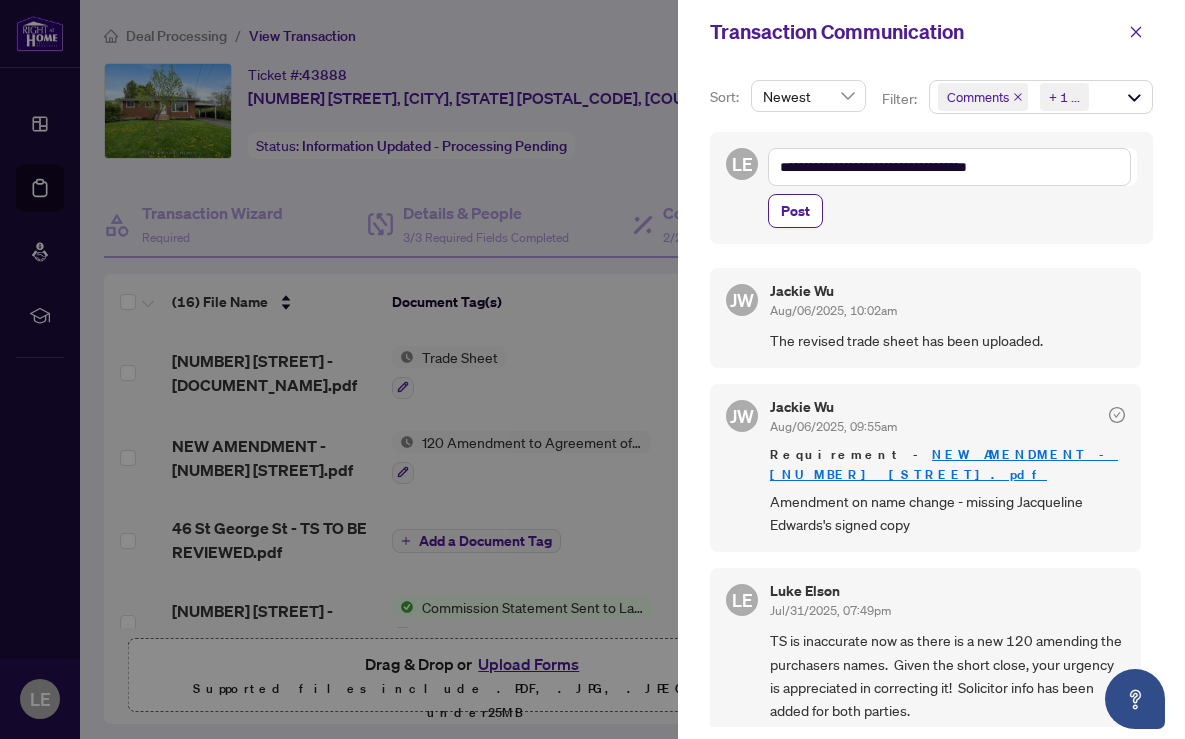 click at bounding box center (592, 369) 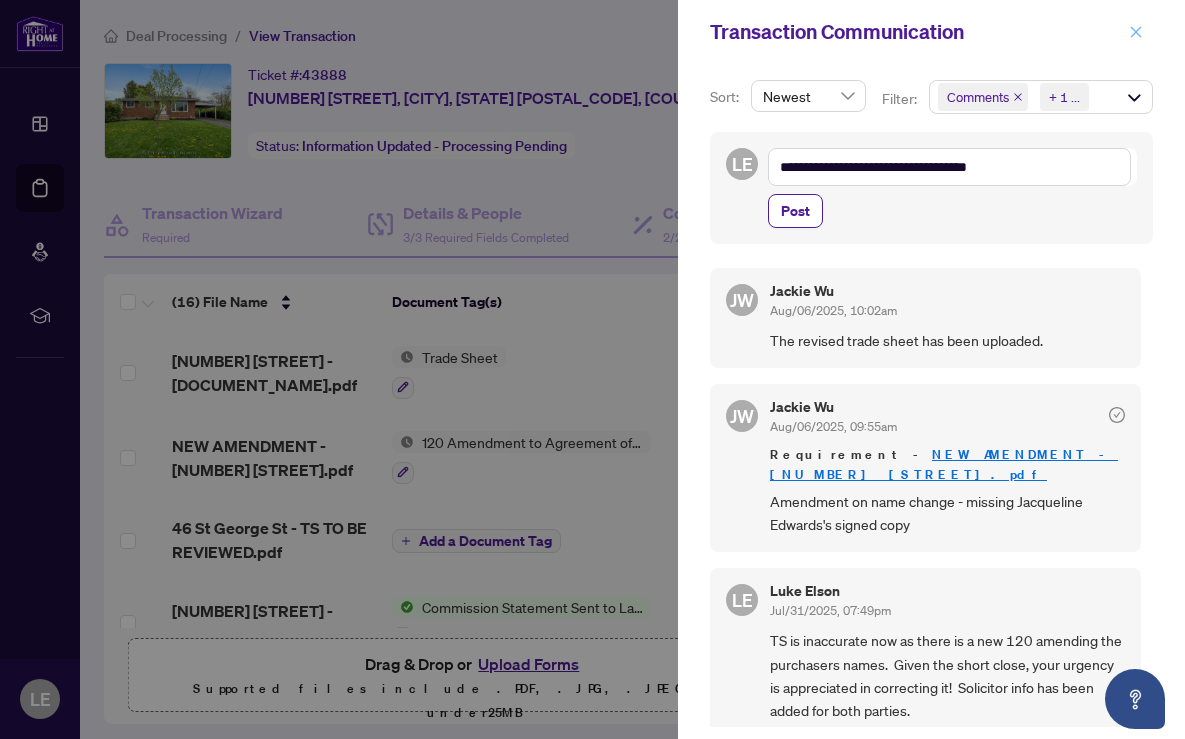 click 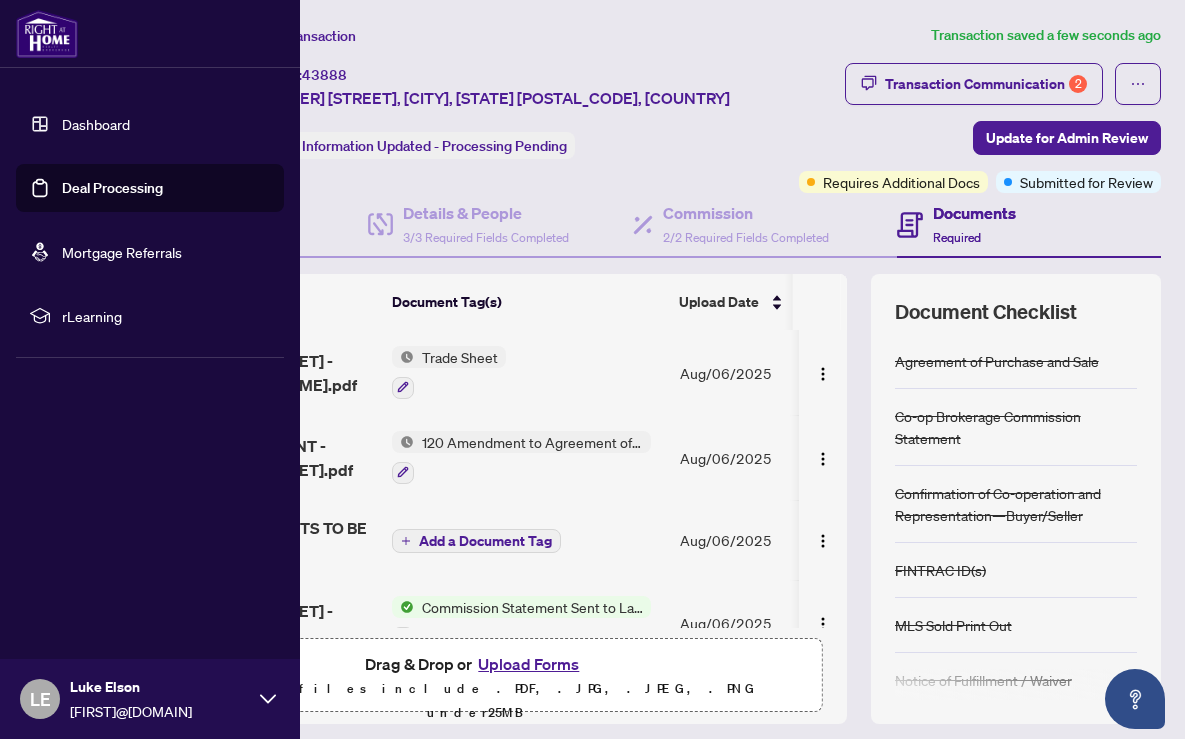 click on "Deal Processing" at bounding box center (112, 188) 